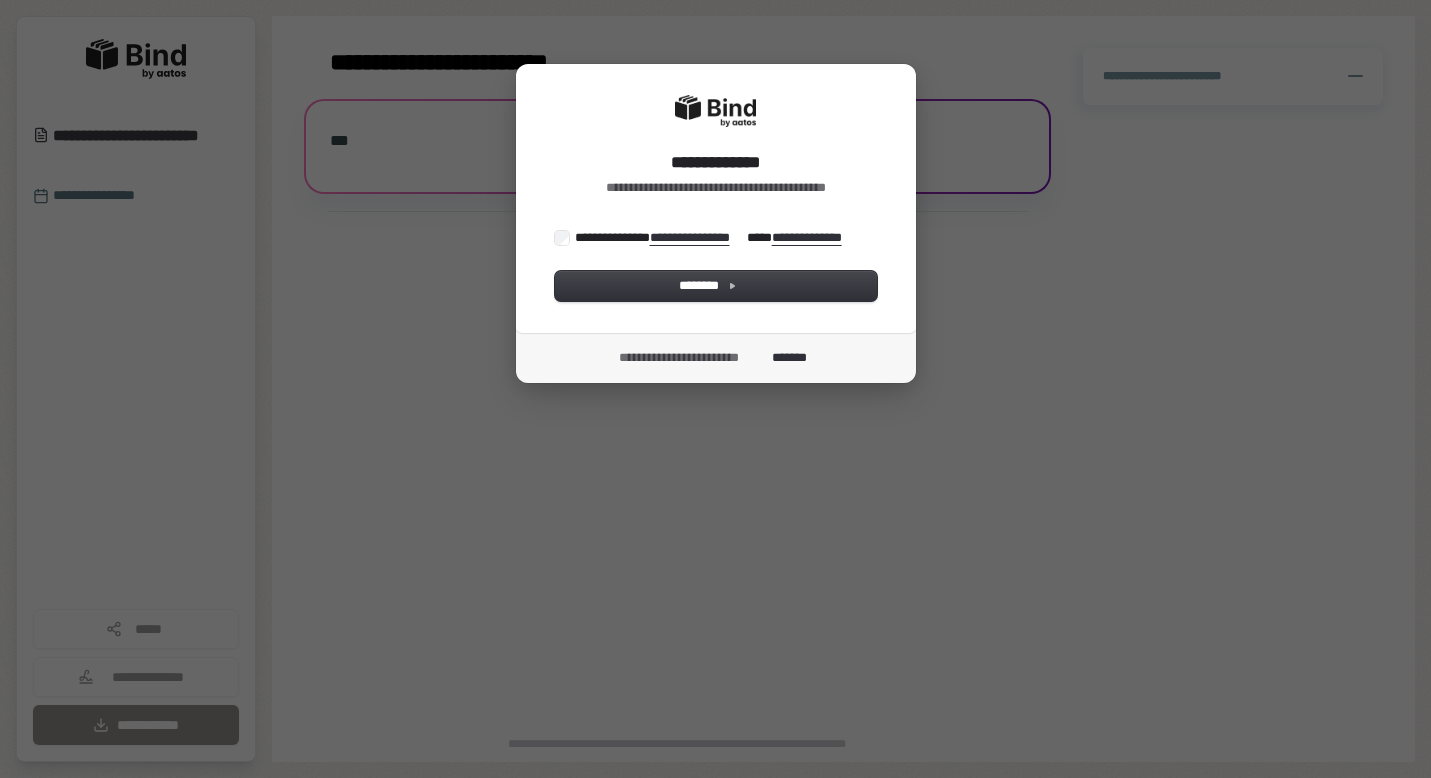 scroll, scrollTop: 0, scrollLeft: 0, axis: both 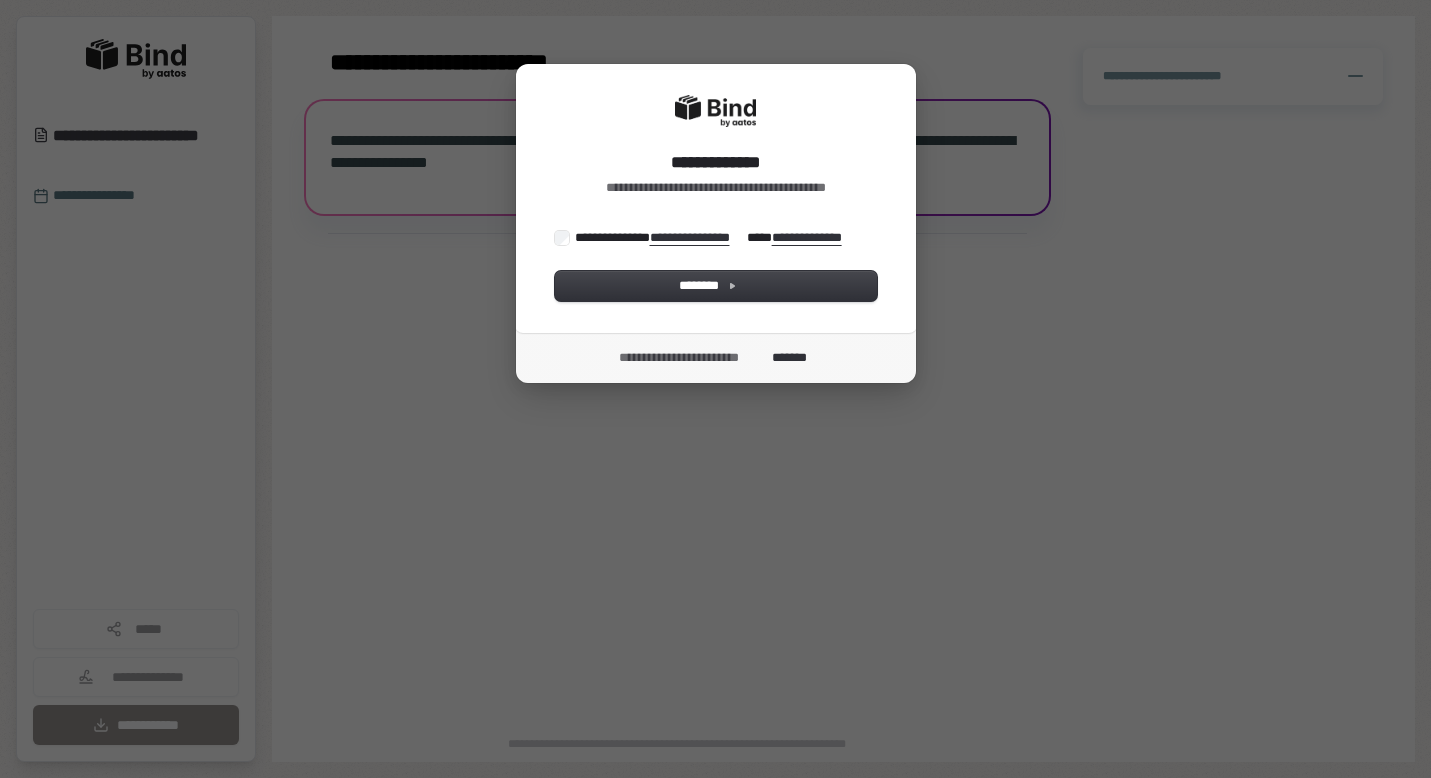 click on "**********" at bounding box center (710, 238) 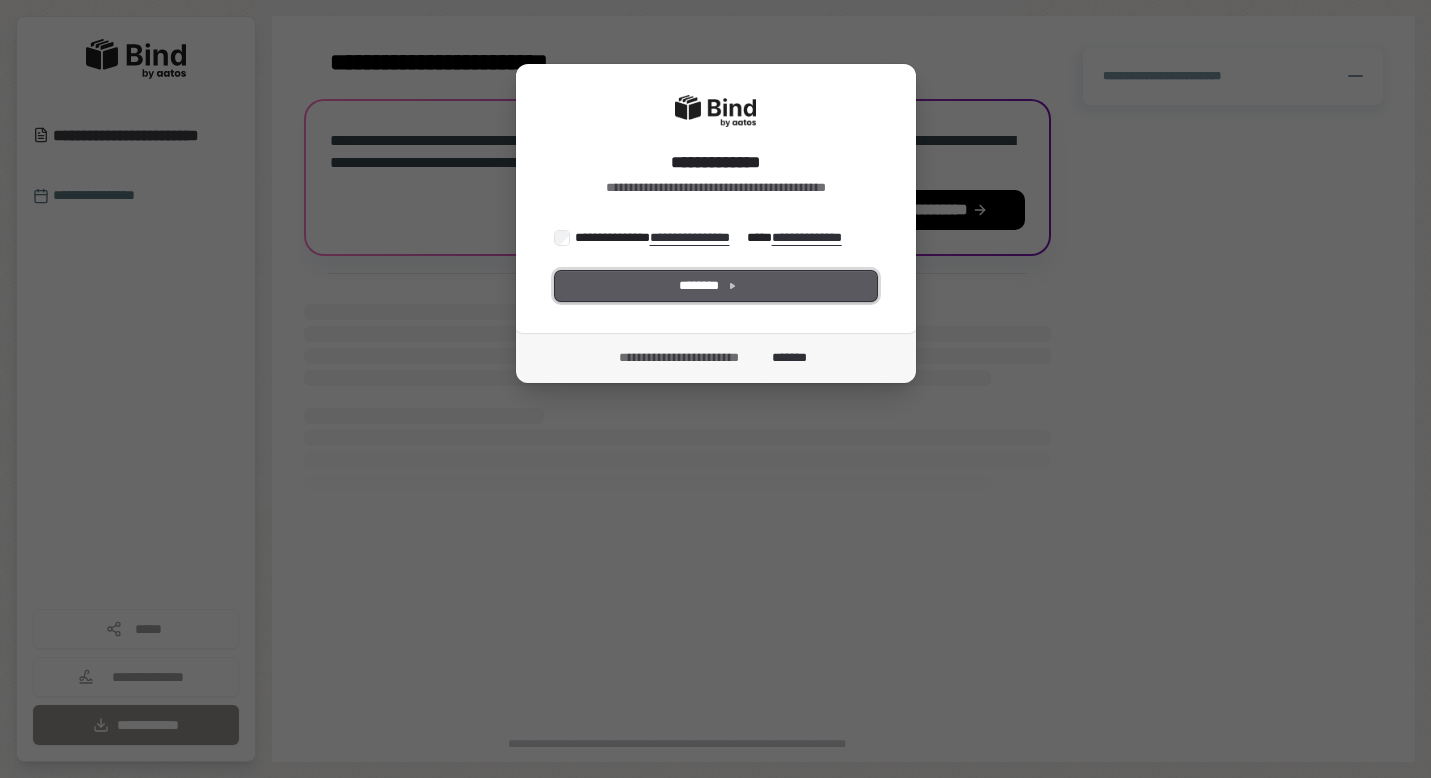 click on "********" at bounding box center (716, 286) 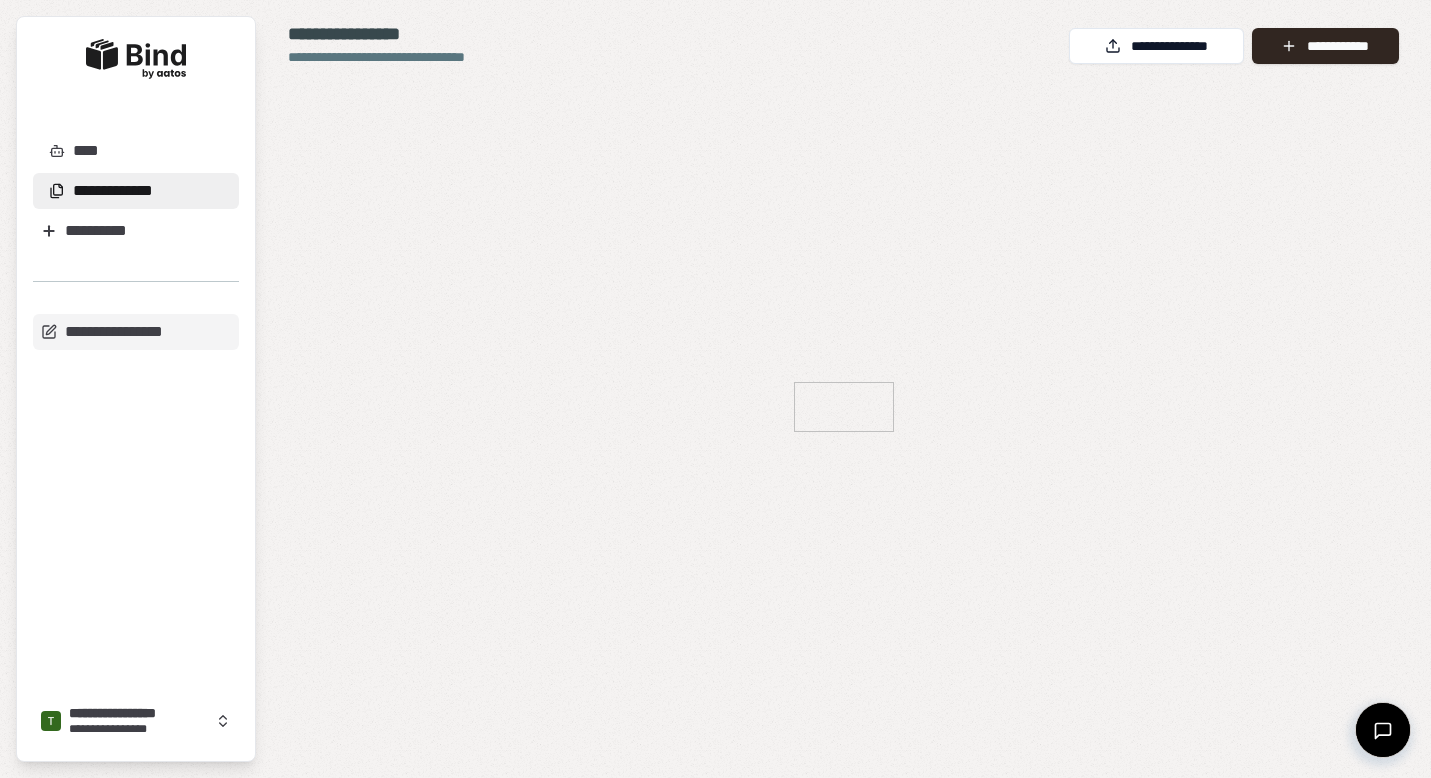 scroll, scrollTop: 0, scrollLeft: 0, axis: both 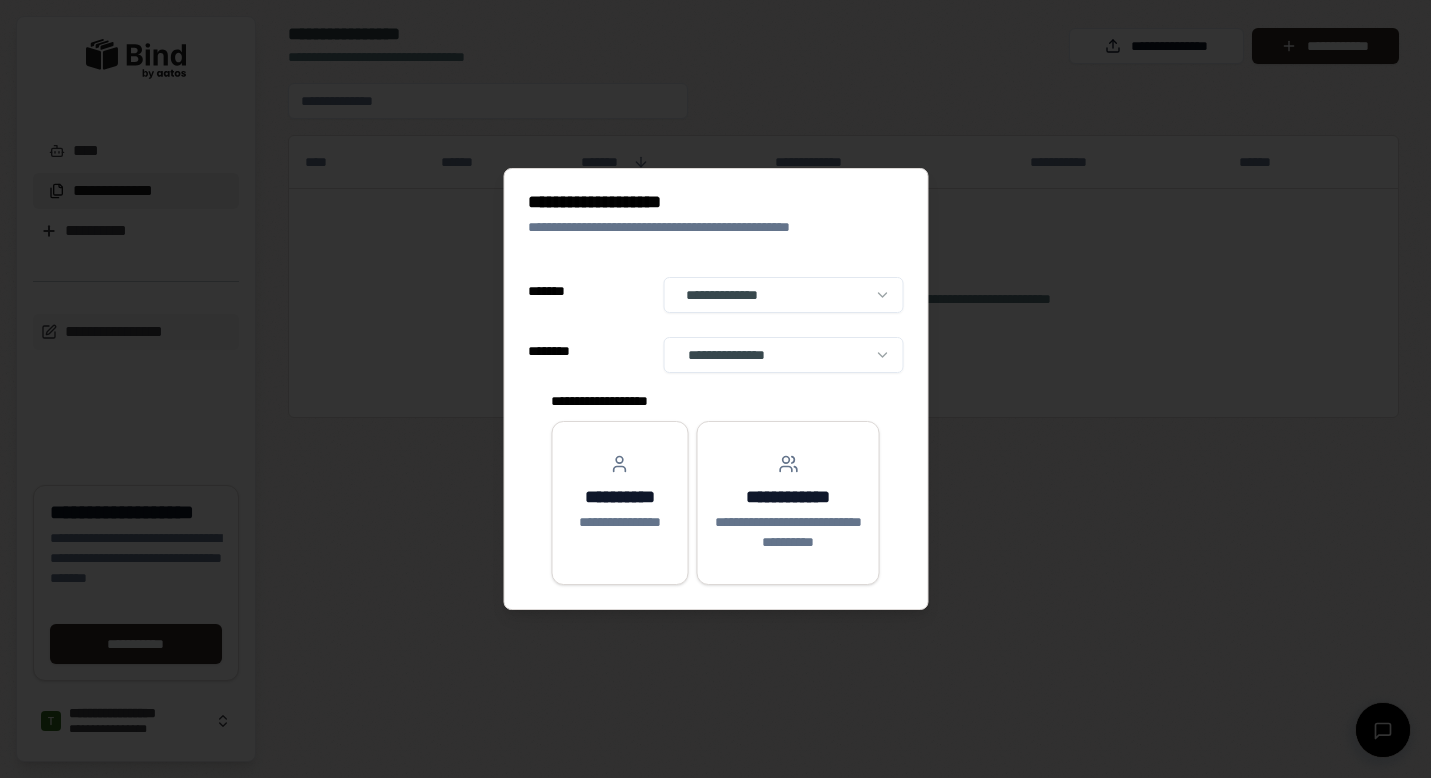 select on "**" 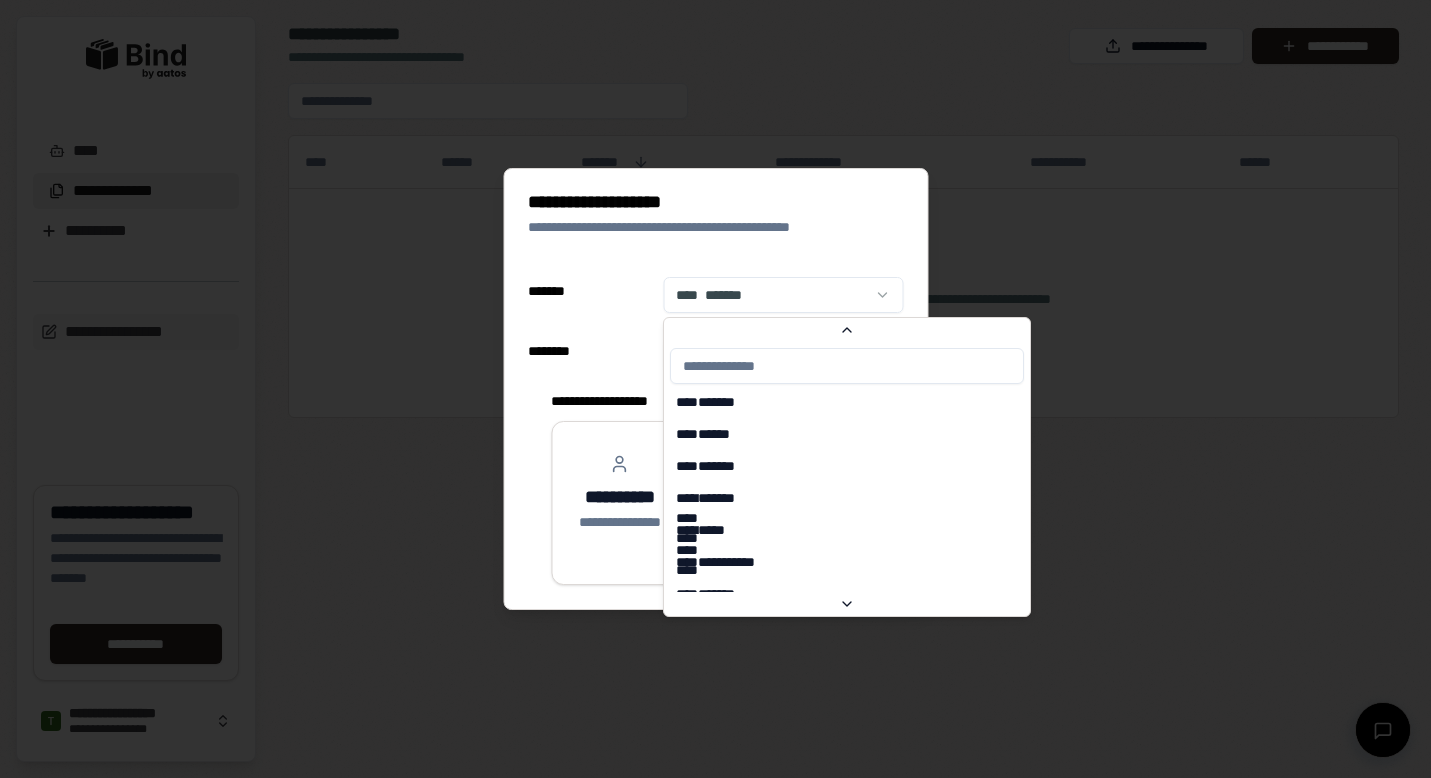 click on "**********" at bounding box center (715, 389) 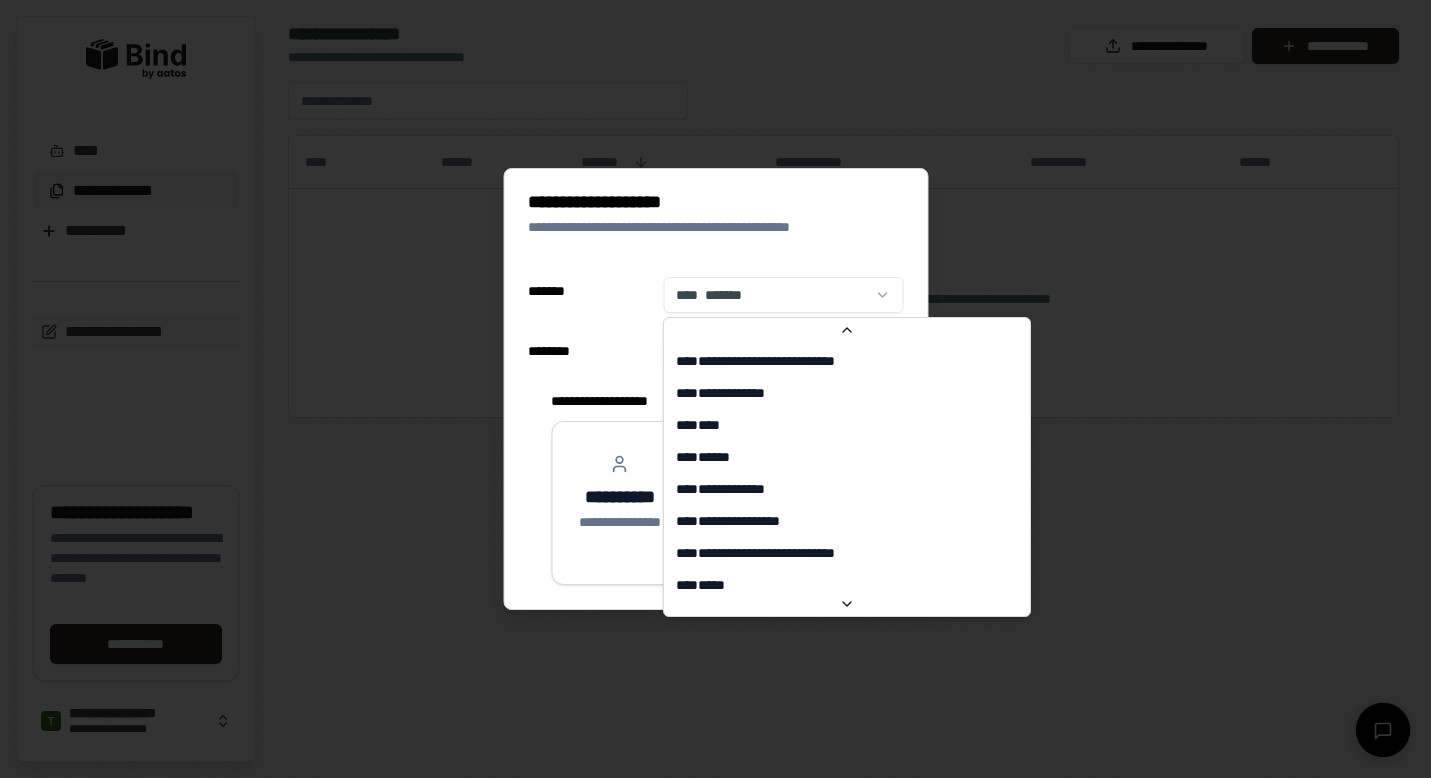 scroll, scrollTop: 2449, scrollLeft: 0, axis: vertical 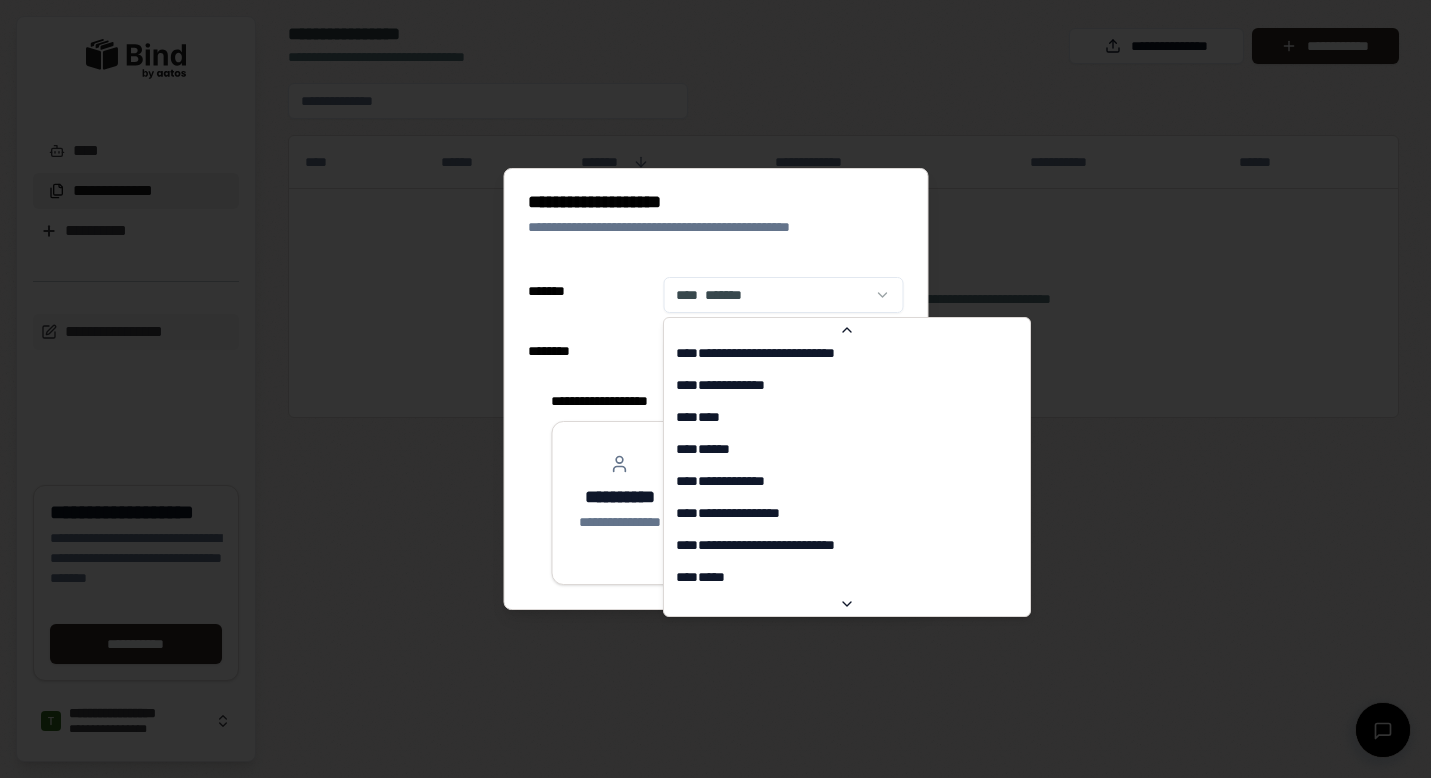 select on "**" 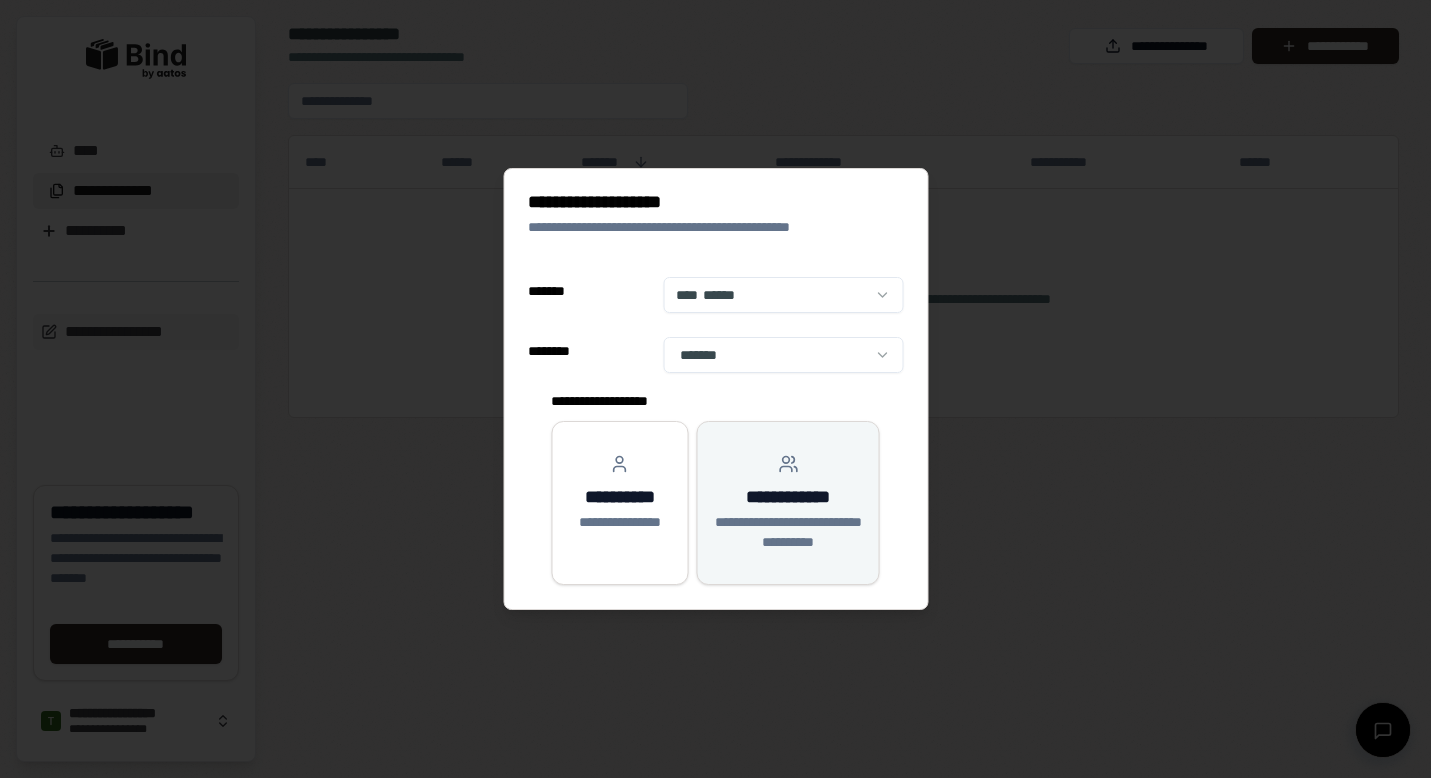 click on "**********" at bounding box center [788, 497] 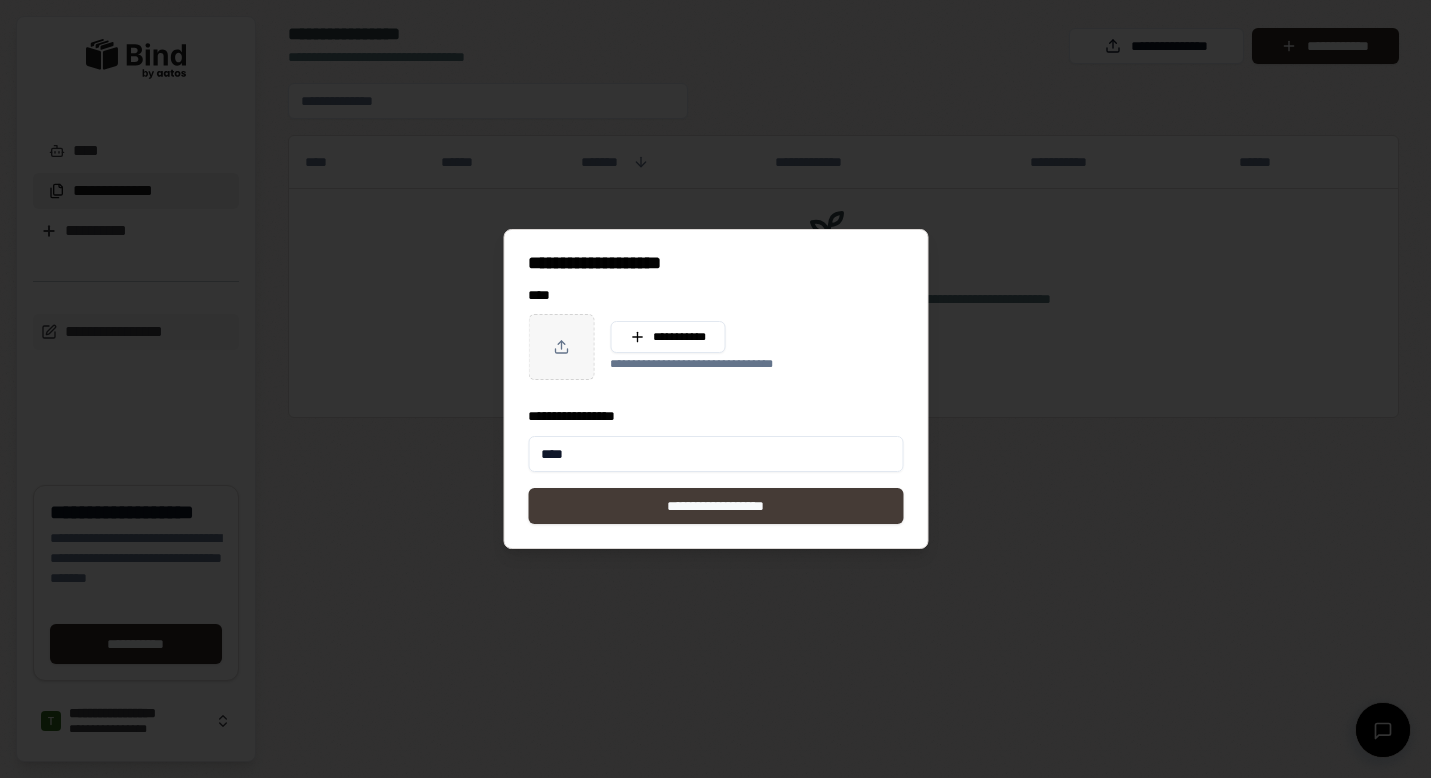 type on "****" 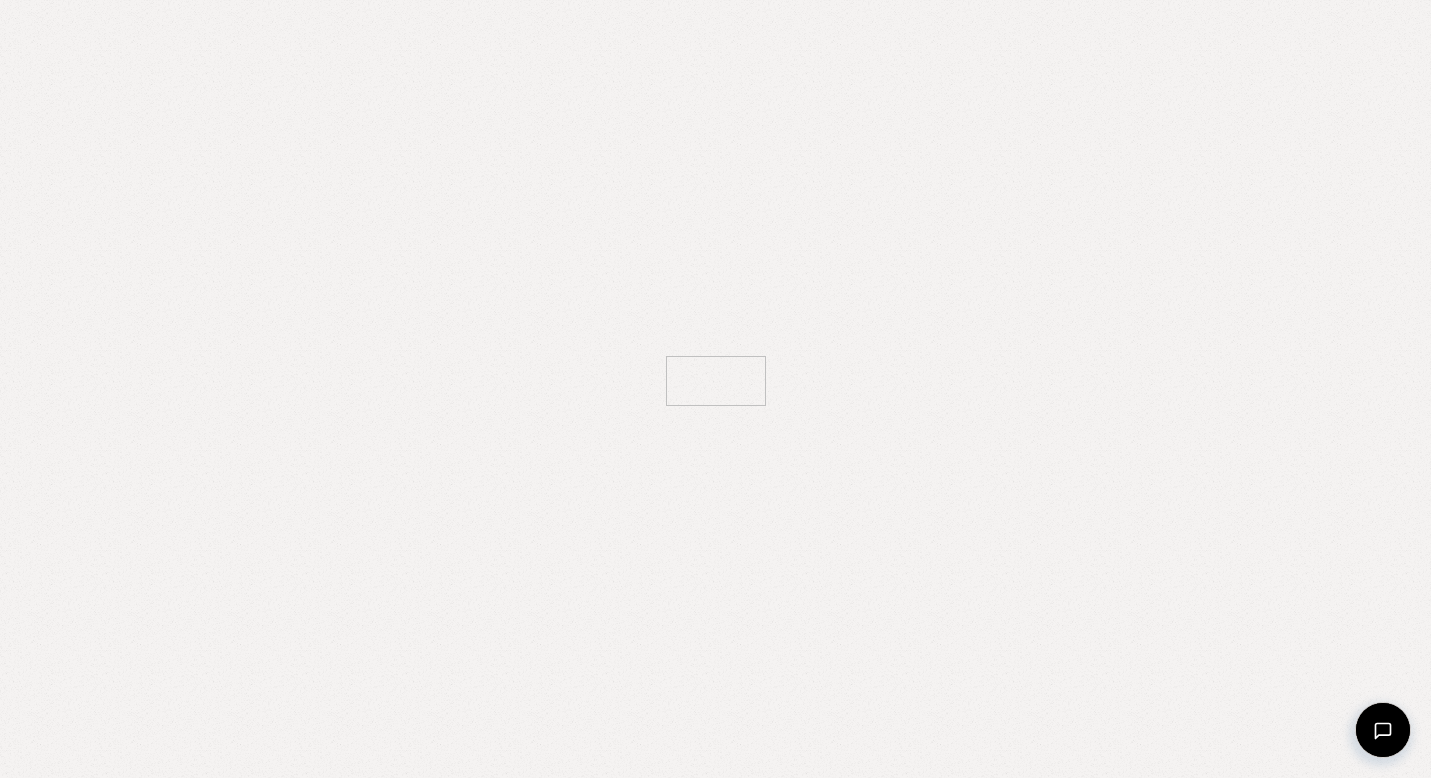 scroll, scrollTop: 0, scrollLeft: 0, axis: both 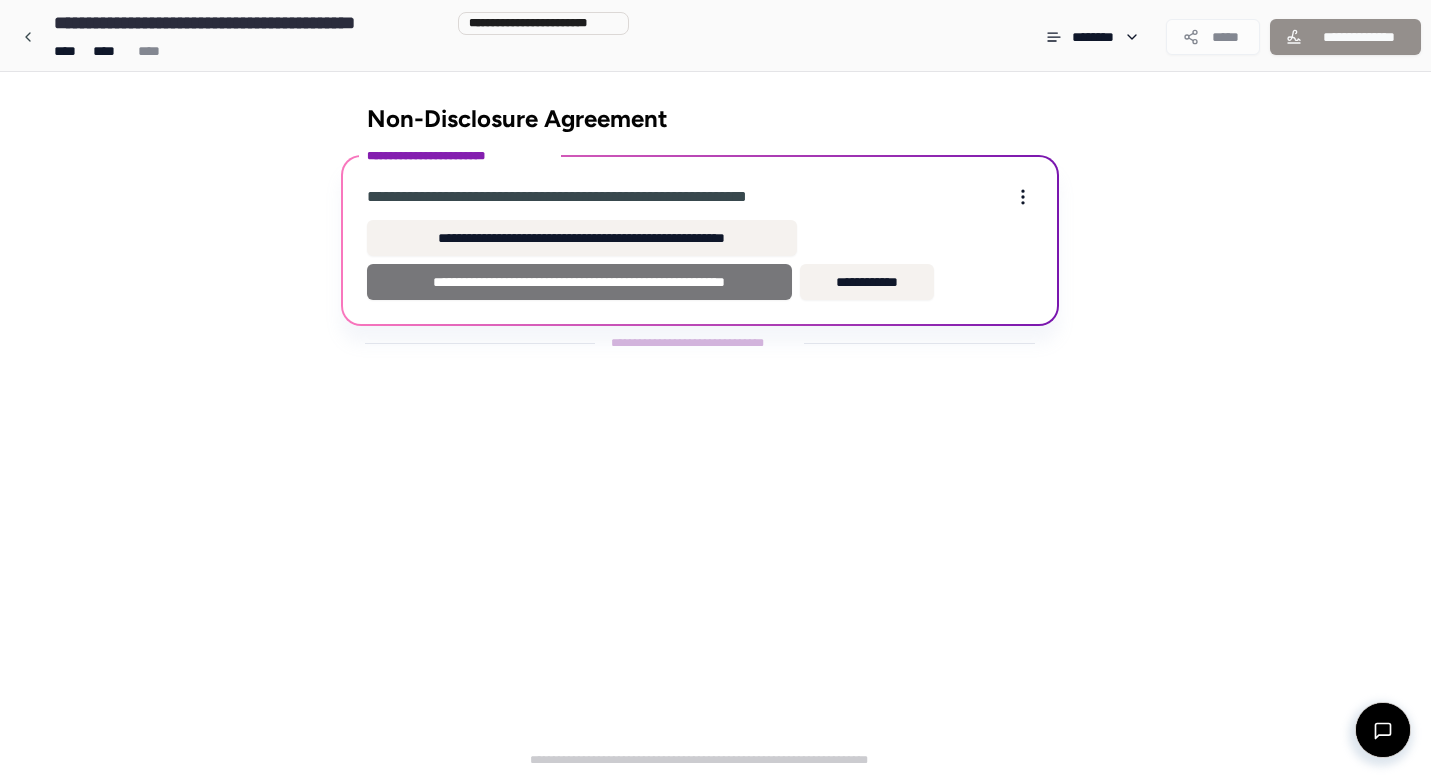 click on "**********" at bounding box center (580, 282) 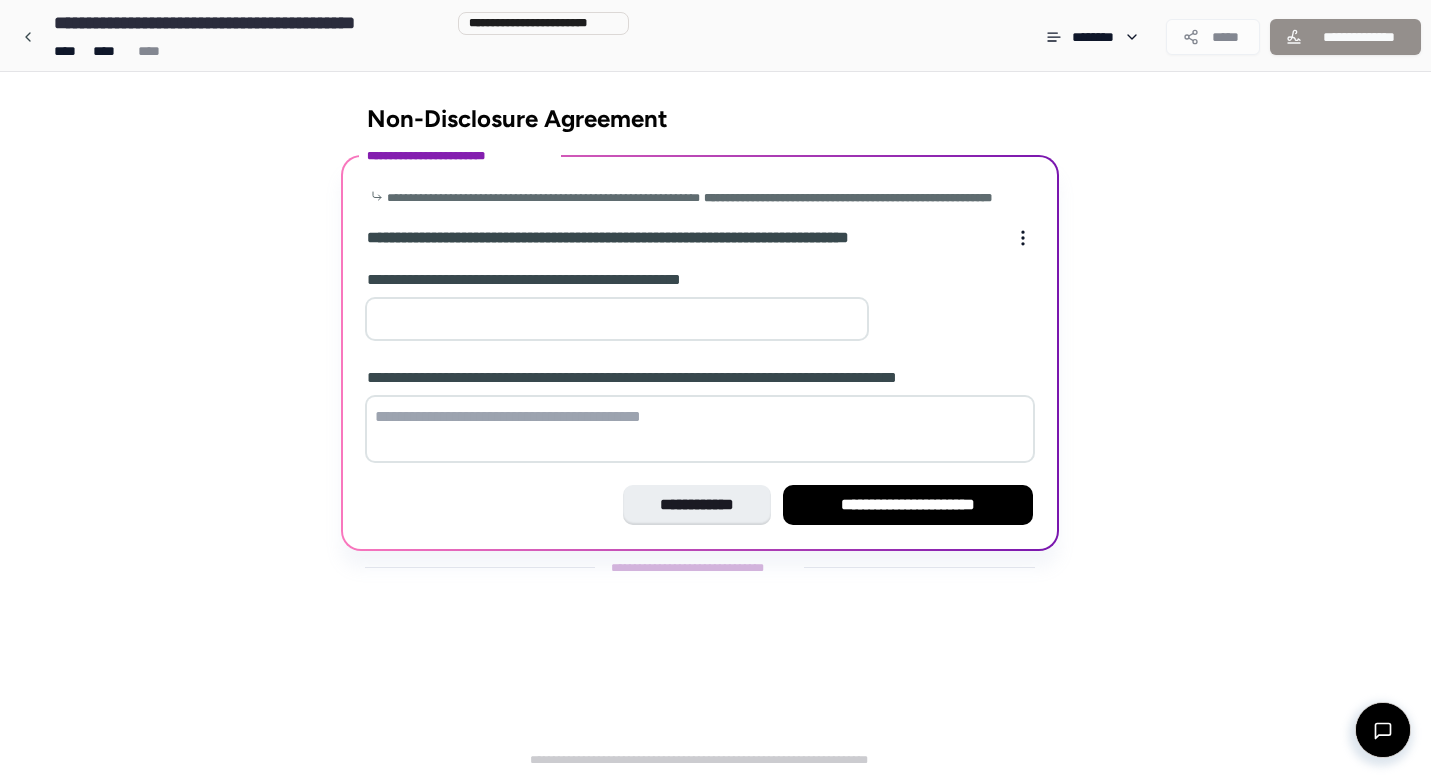 click at bounding box center [617, 319] 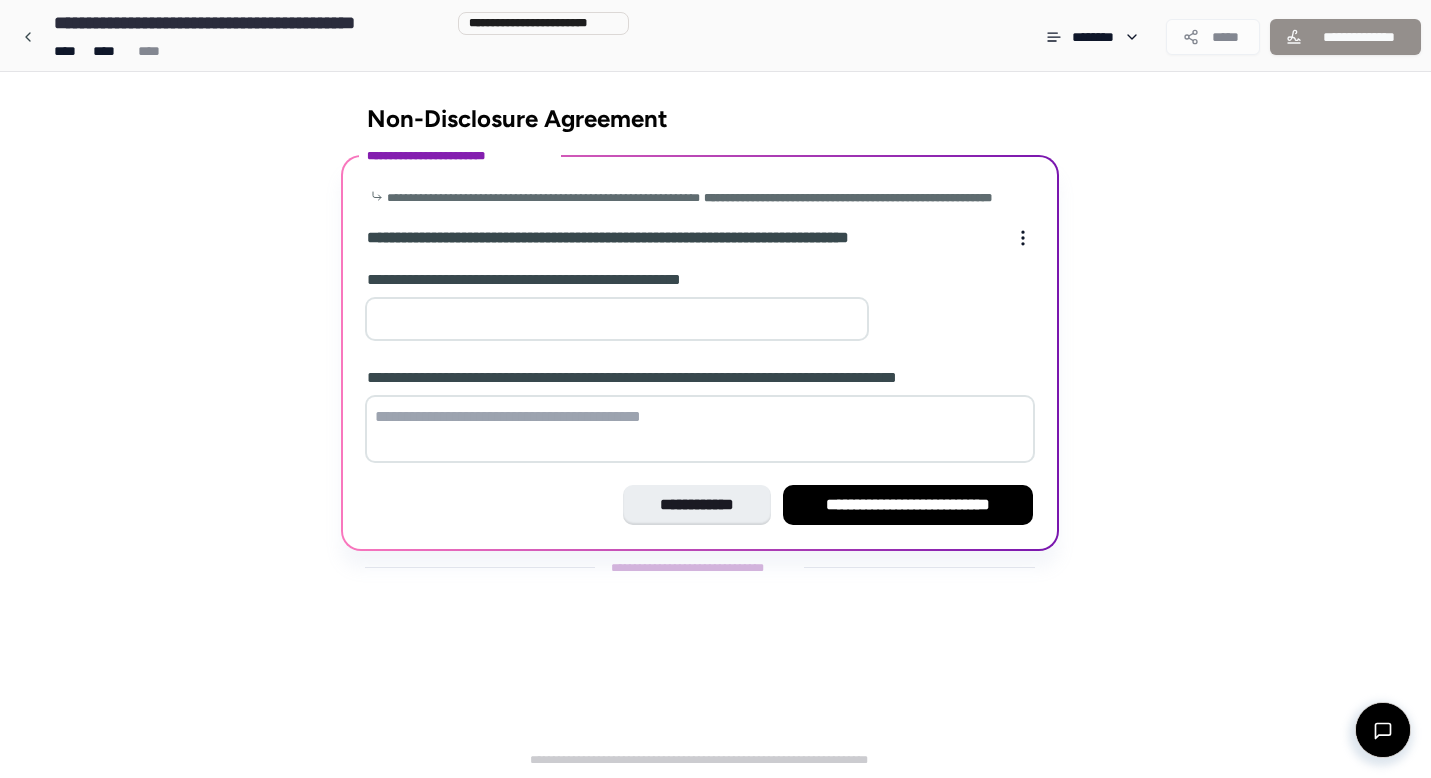 type on "*" 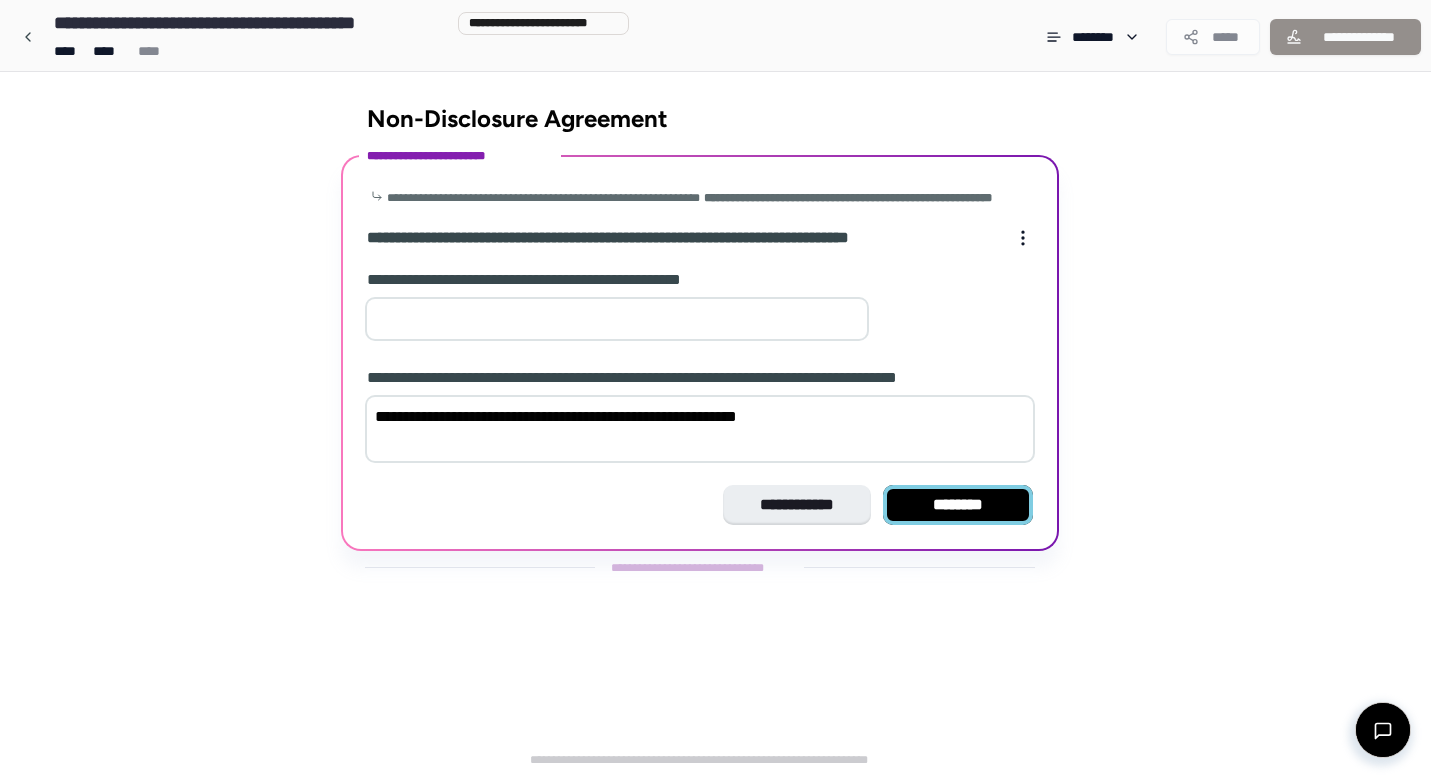 type on "**********" 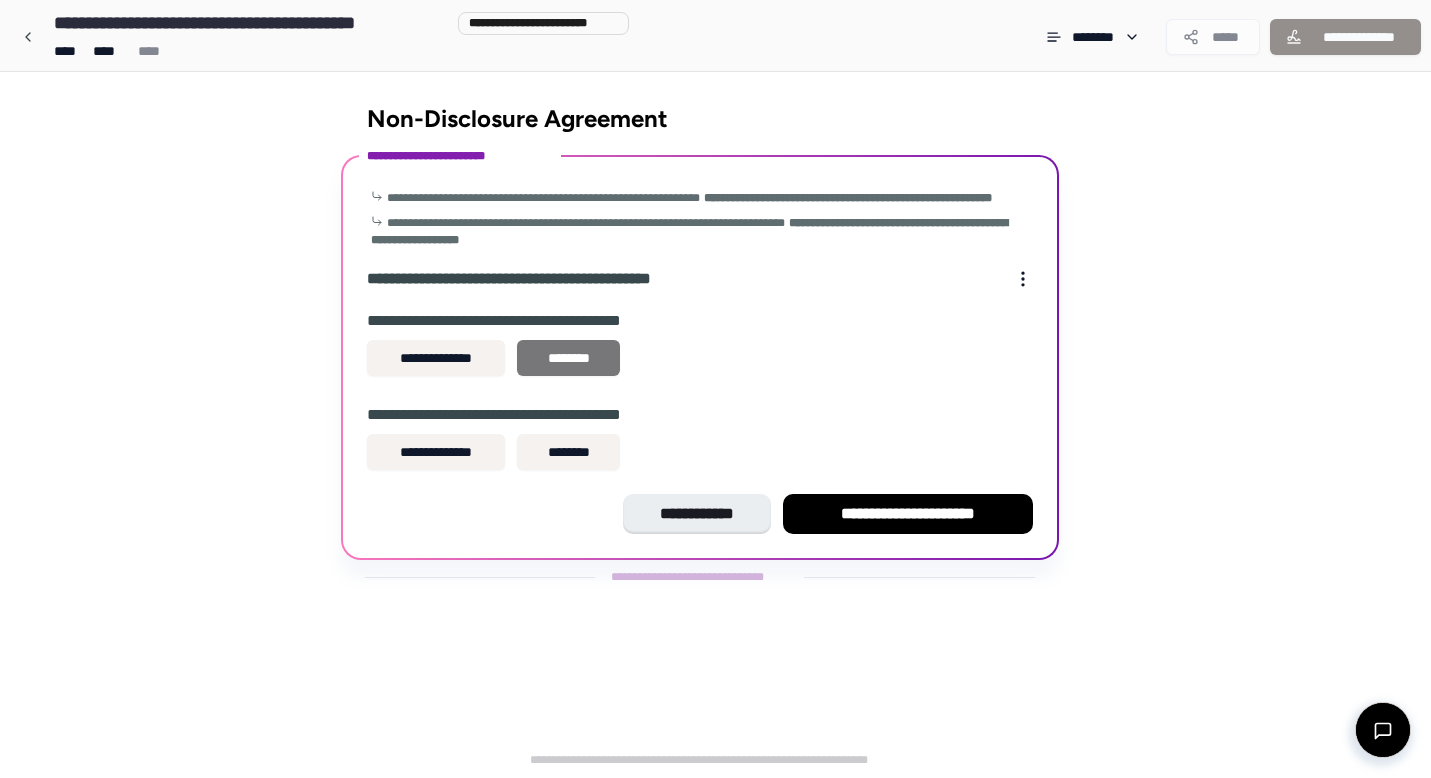 click on "********" at bounding box center (568, 358) 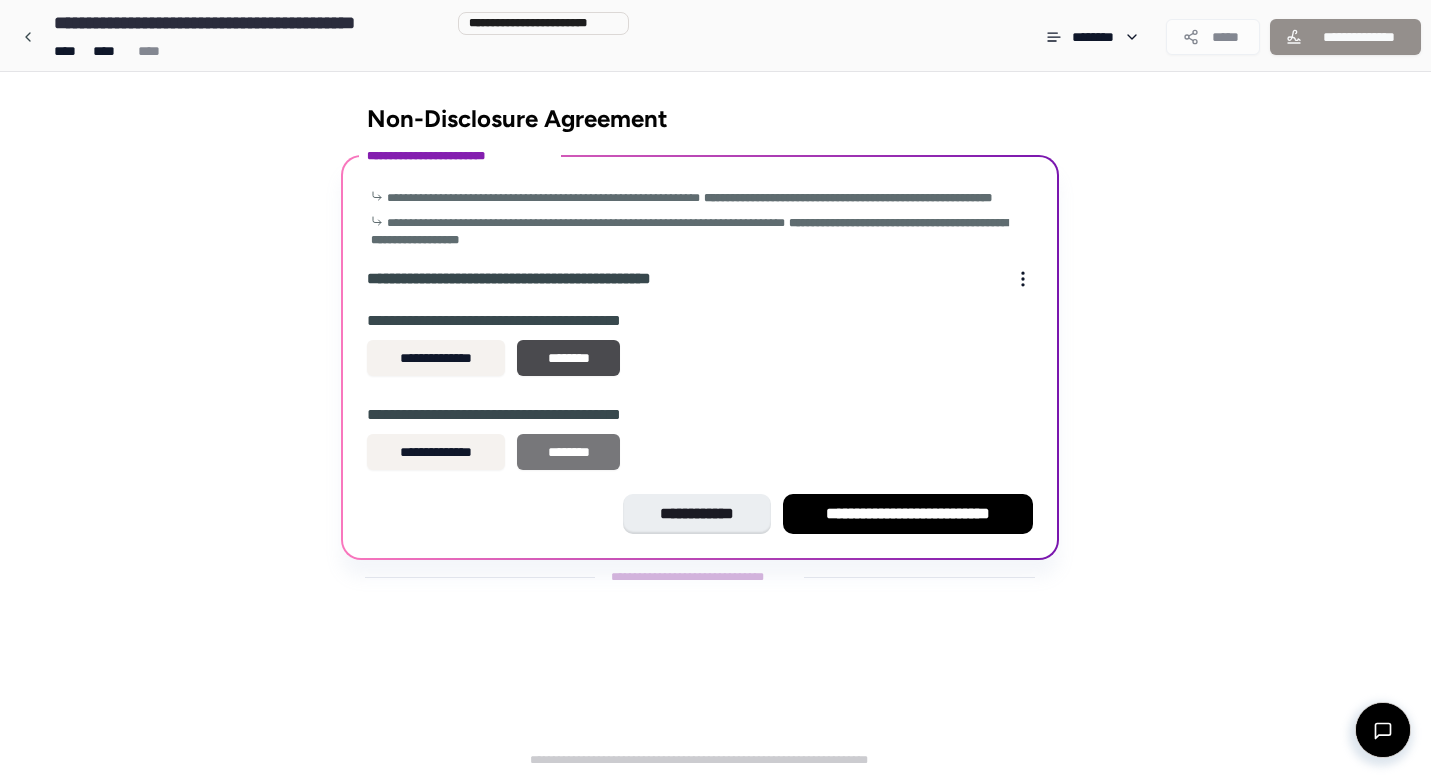 click on "********" at bounding box center (568, 452) 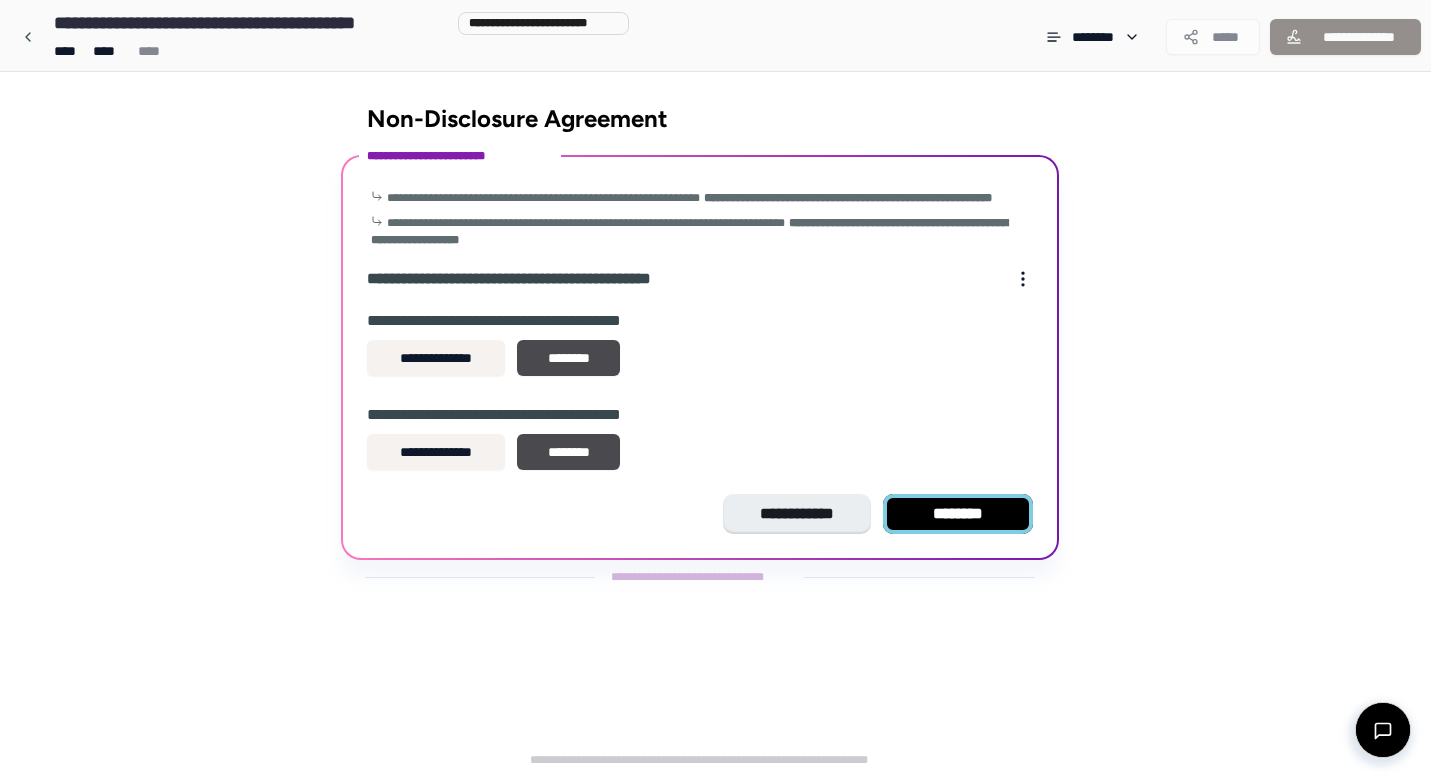 click on "********" at bounding box center [958, 514] 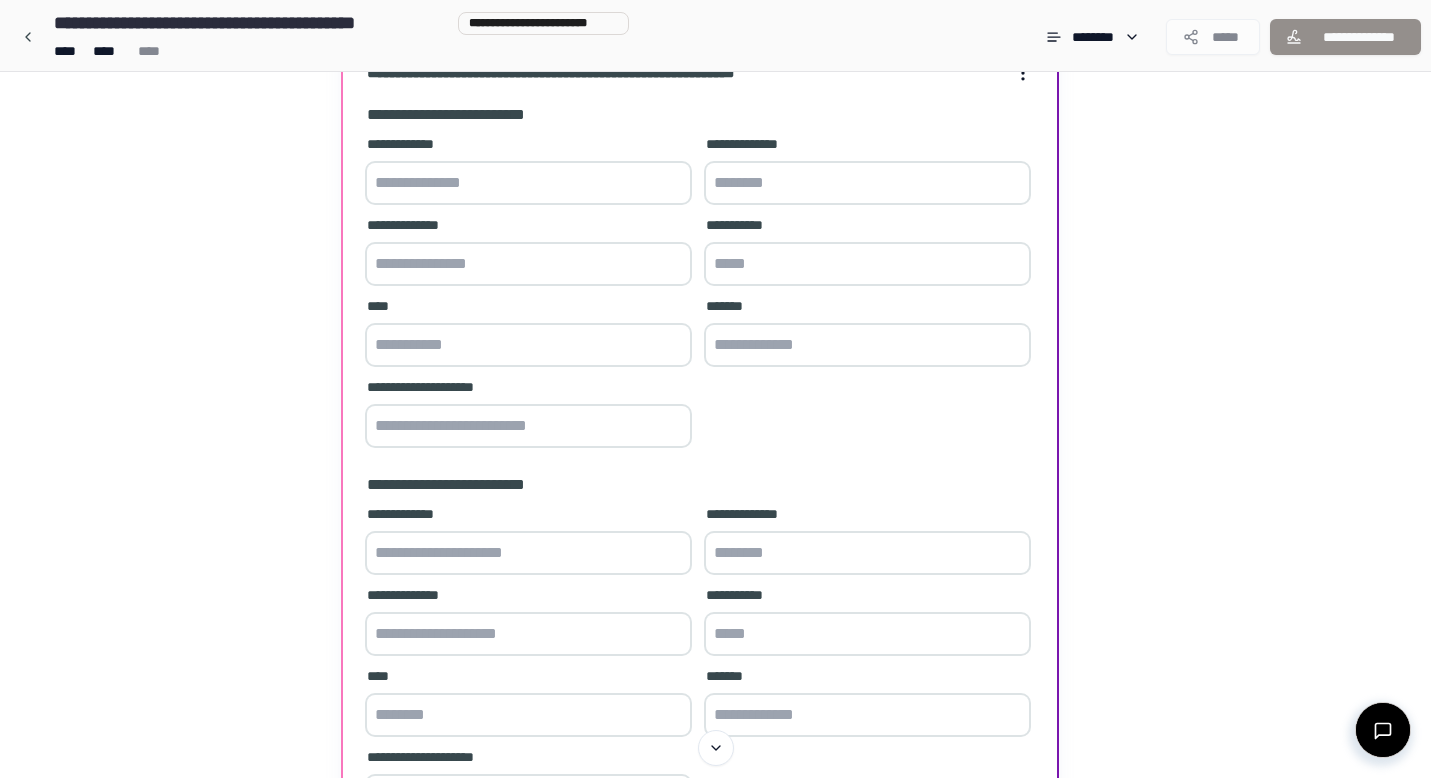 scroll, scrollTop: 103, scrollLeft: 0, axis: vertical 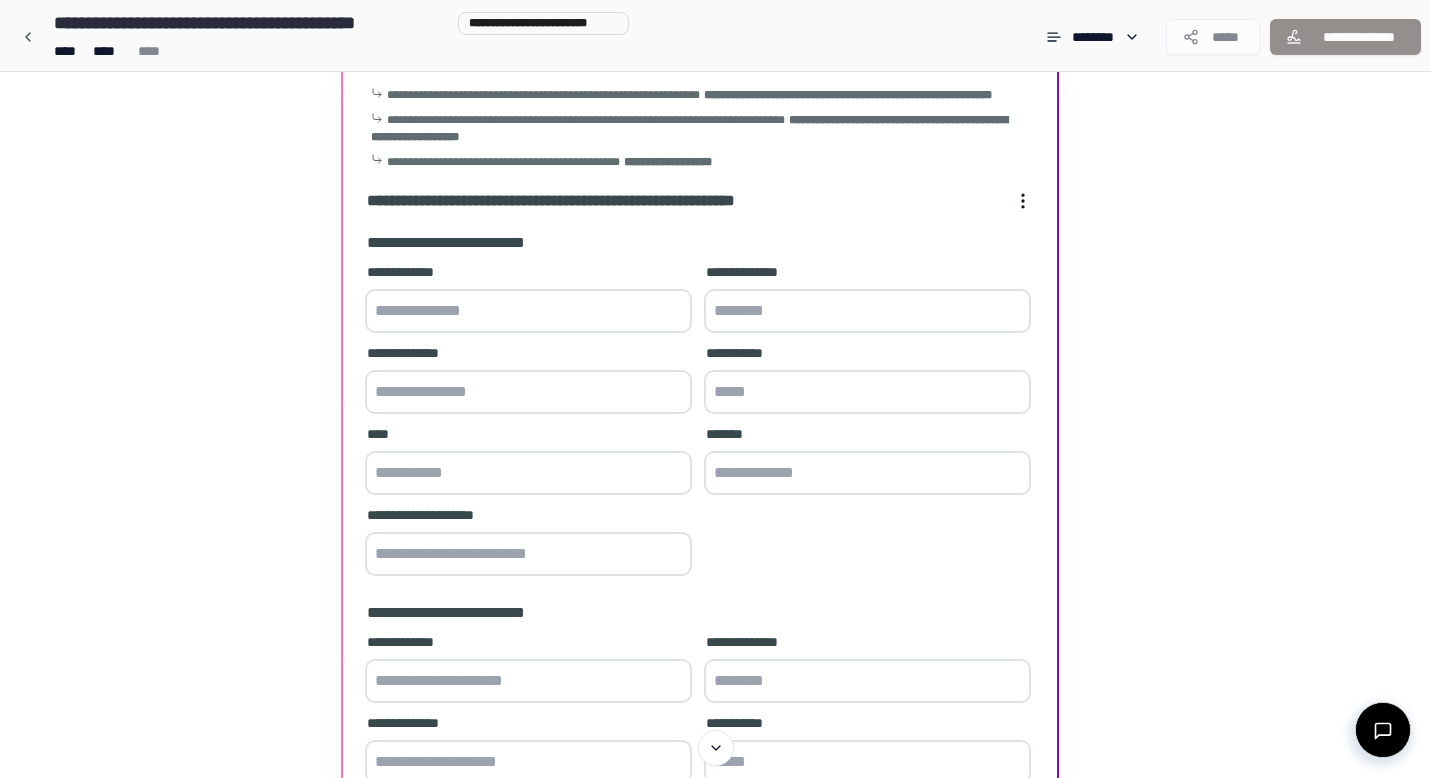 click at bounding box center (528, 311) 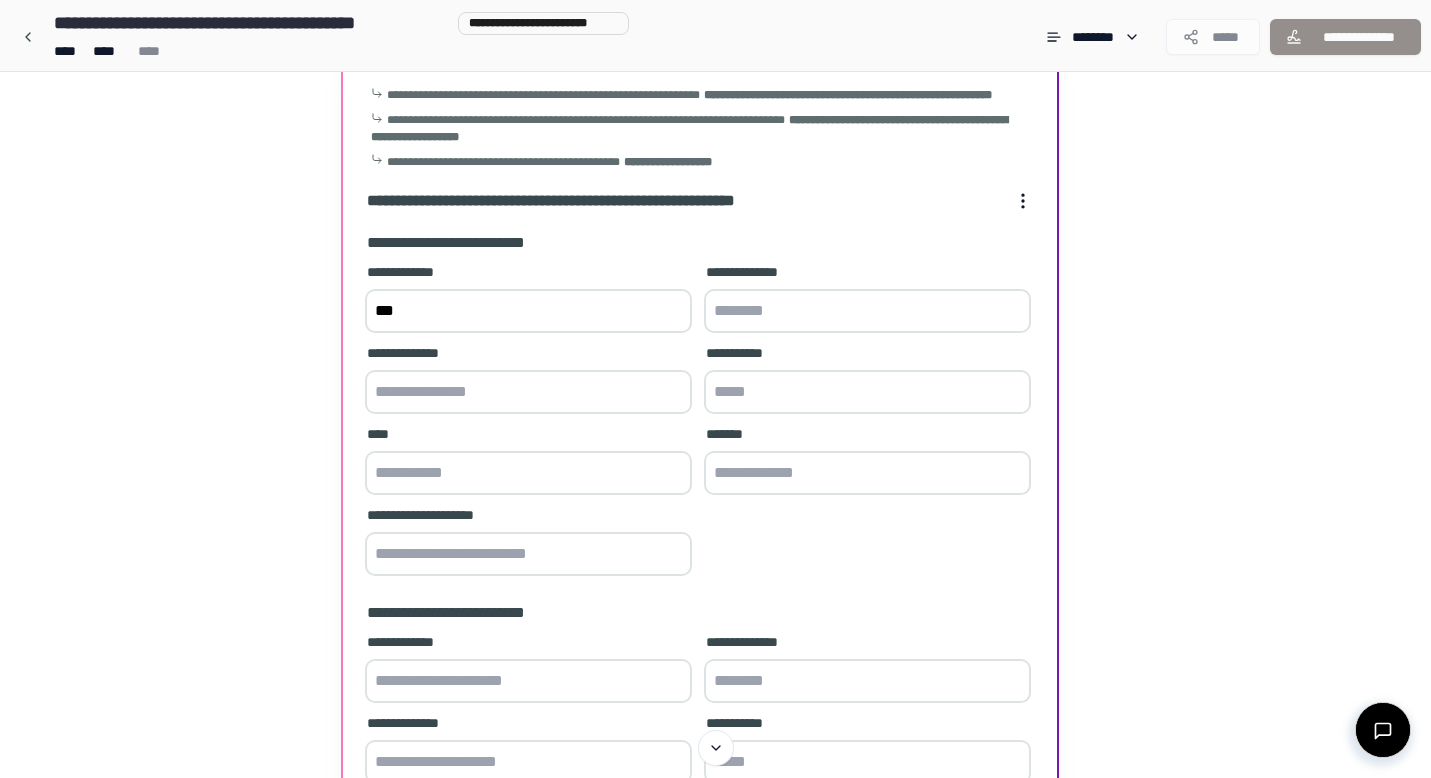 click on "***" at bounding box center [528, 311] 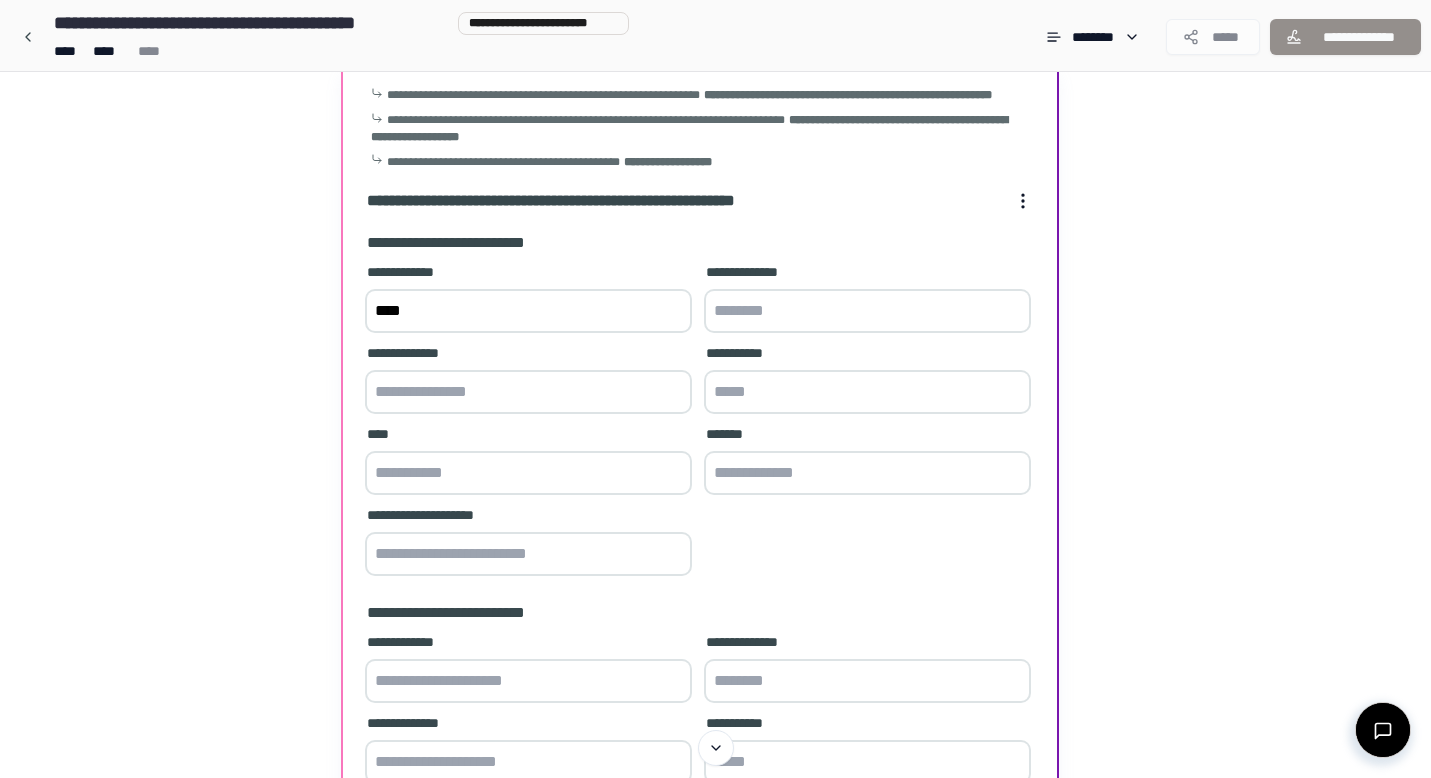type on "****" 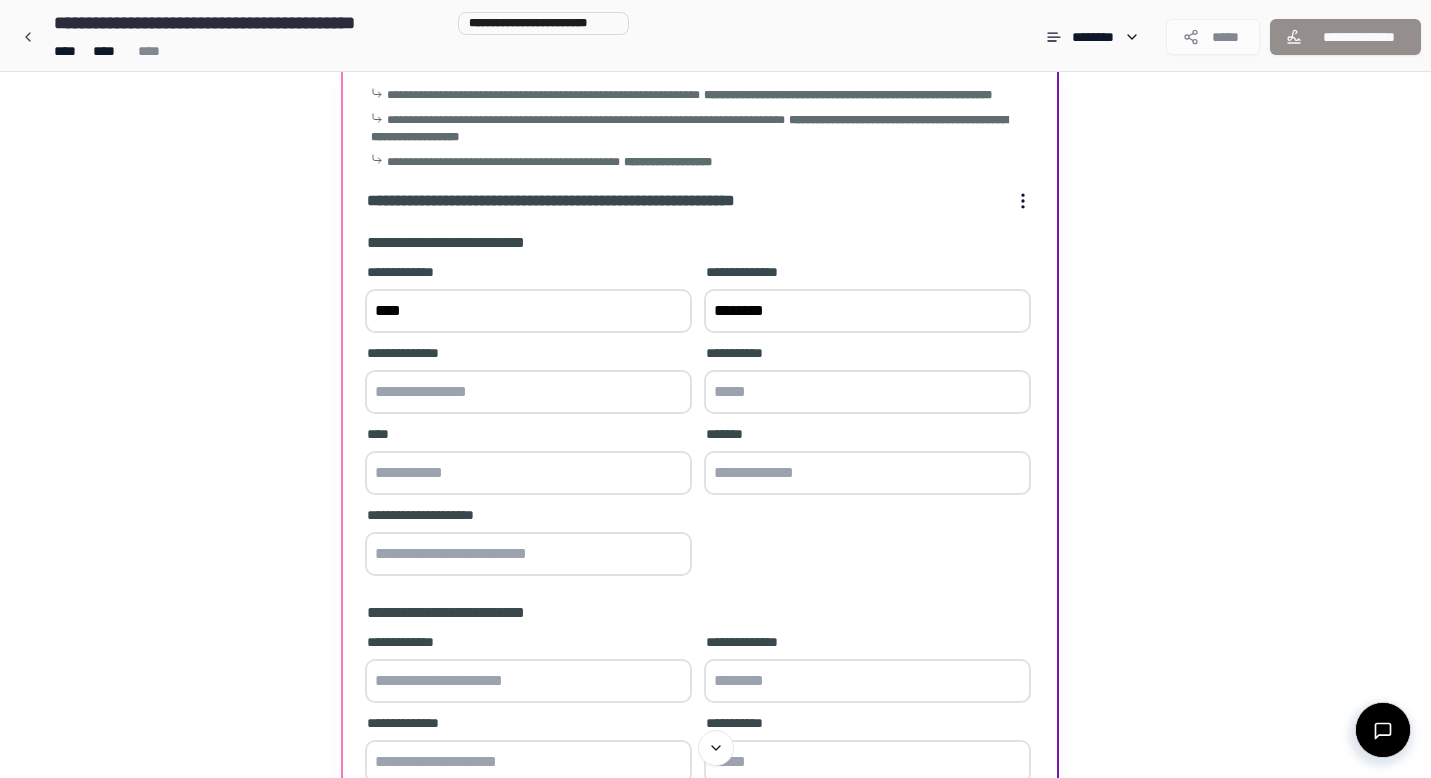 type on "********" 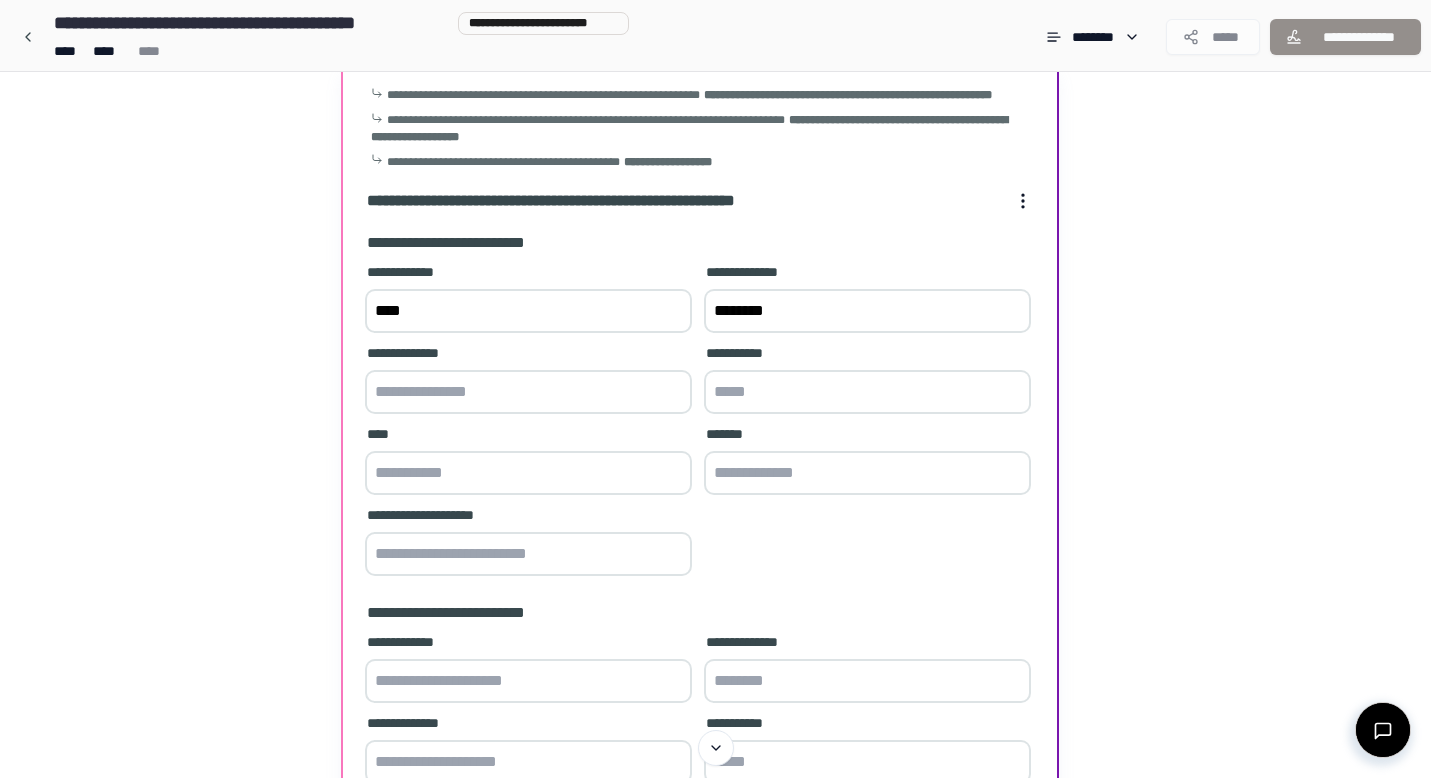click on "**********" at bounding box center (867, 381) 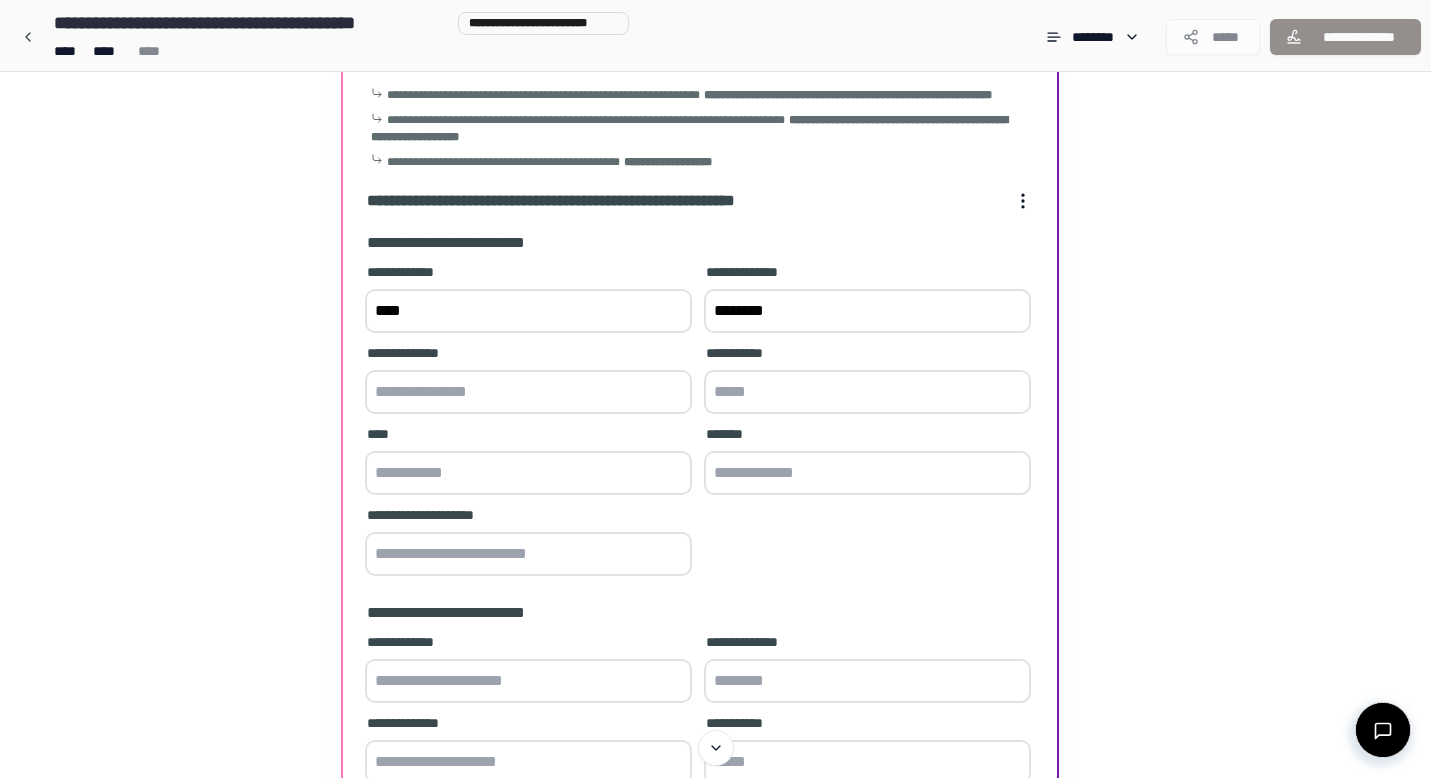 click at bounding box center (528, 392) 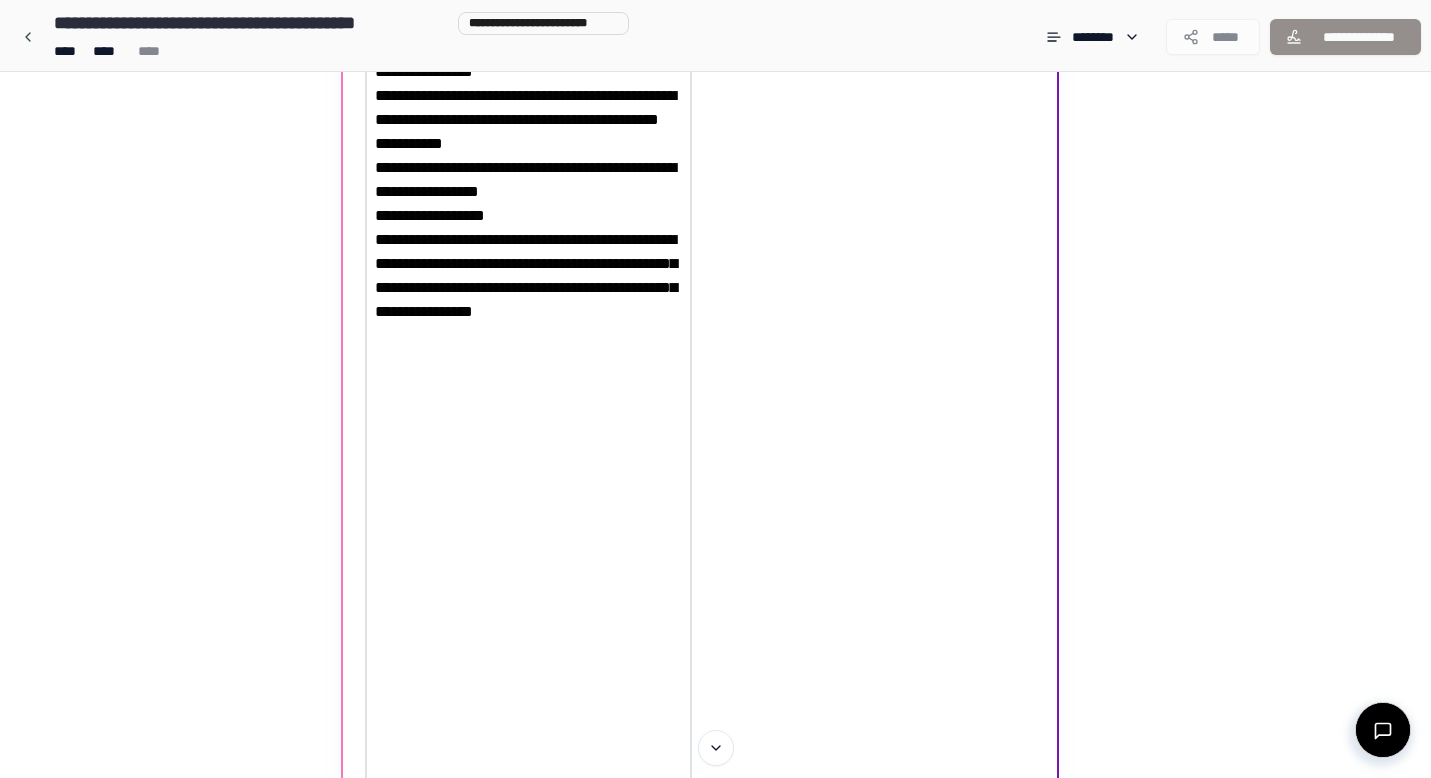 scroll, scrollTop: 3274, scrollLeft: 0, axis: vertical 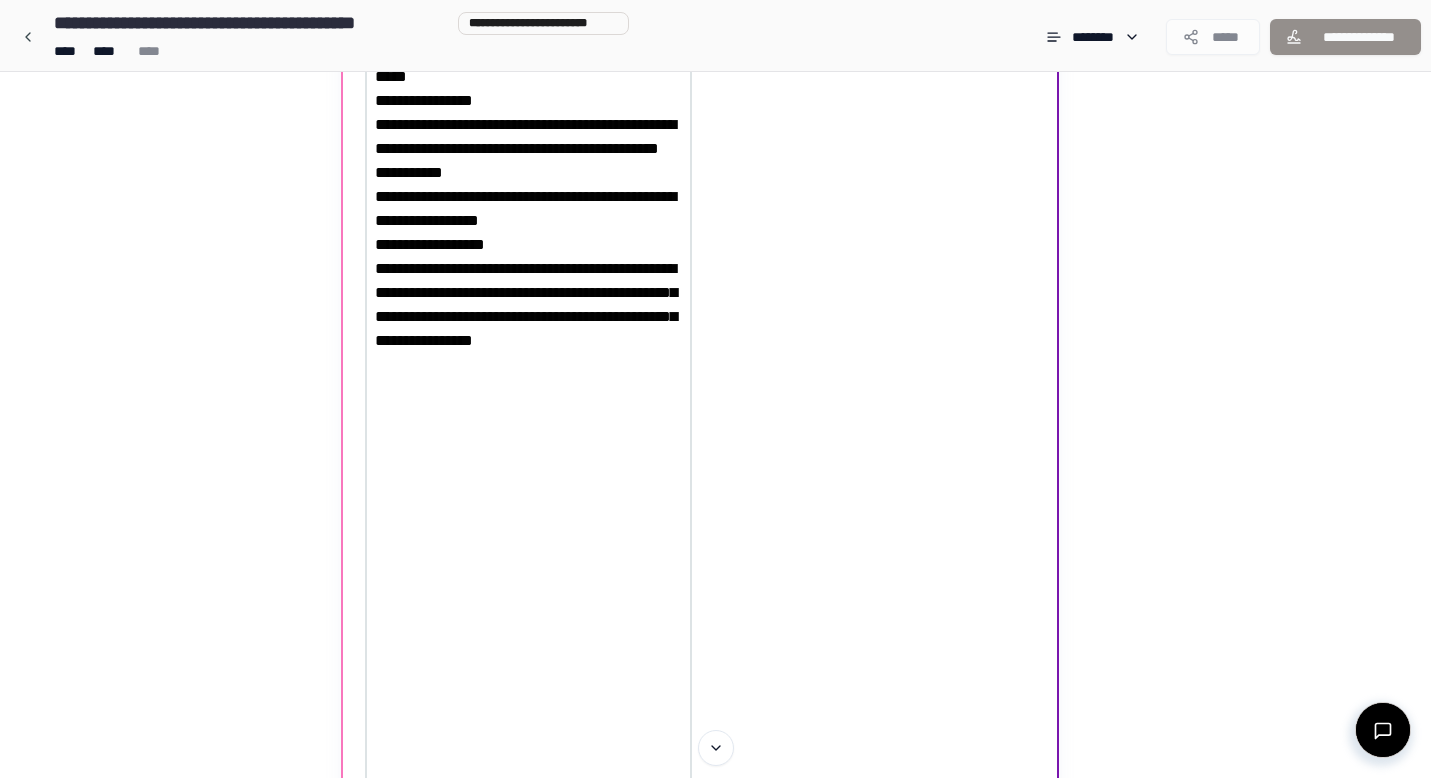 click at bounding box center (528, -931) 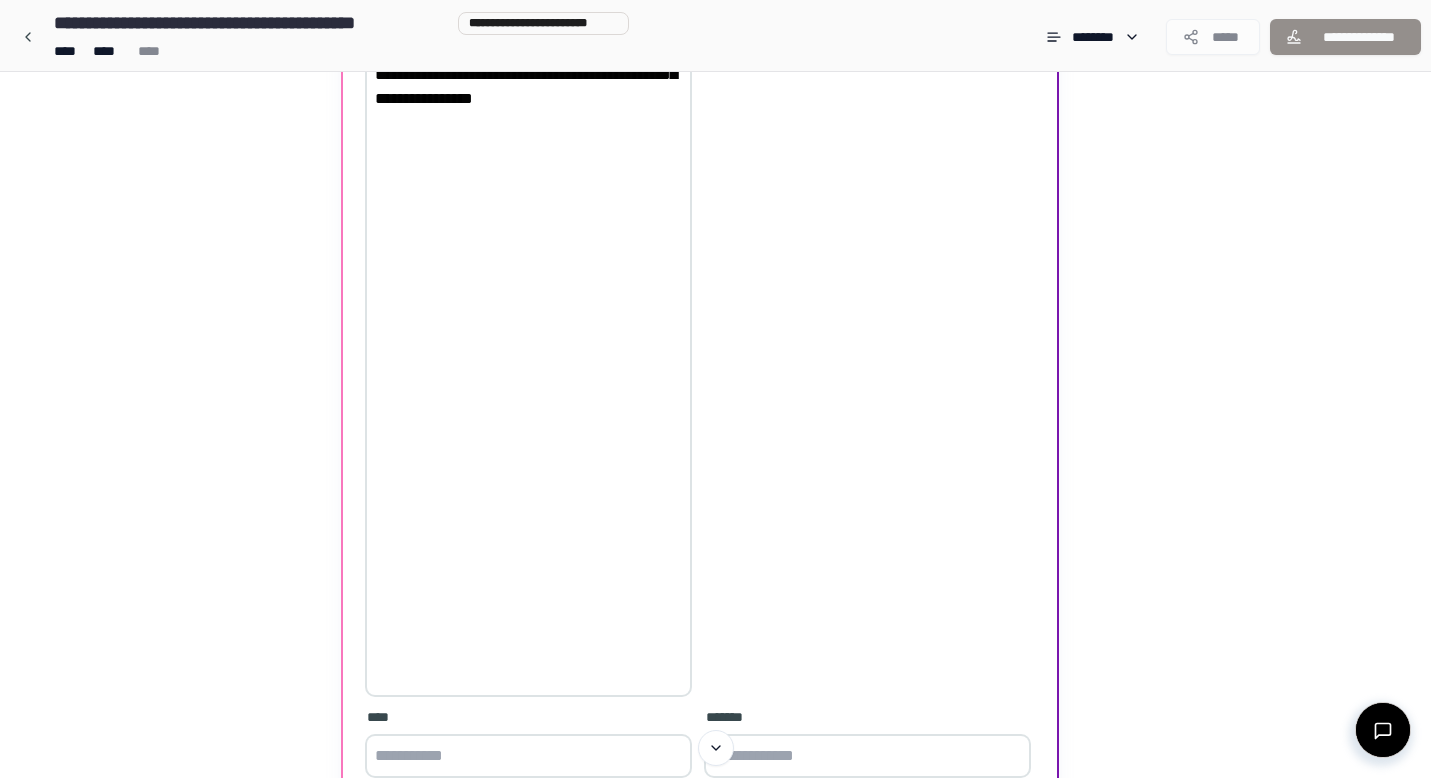 scroll, scrollTop: 3776, scrollLeft: 0, axis: vertical 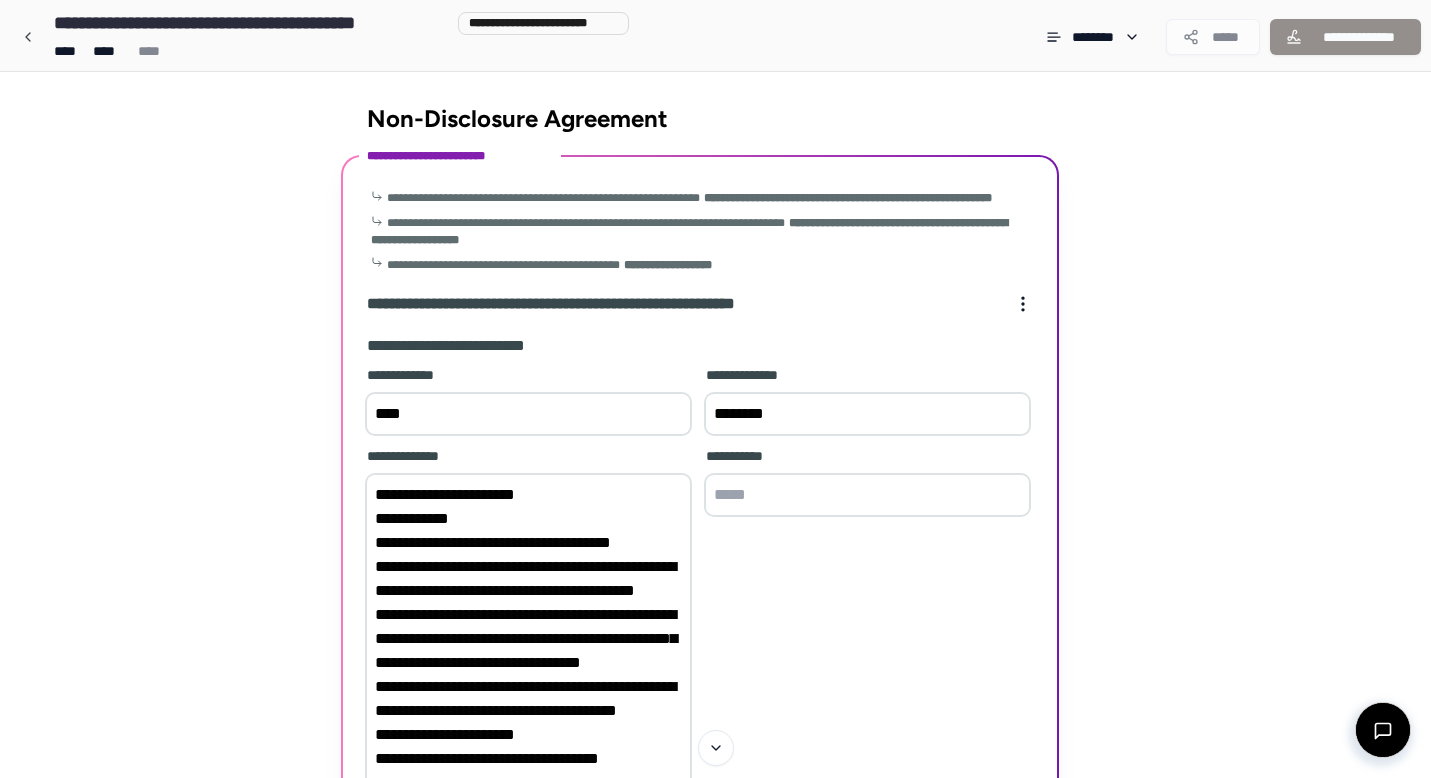 drag, startPoint x: 648, startPoint y: 364, endPoint x: 349, endPoint y: 79, distance: 413.069 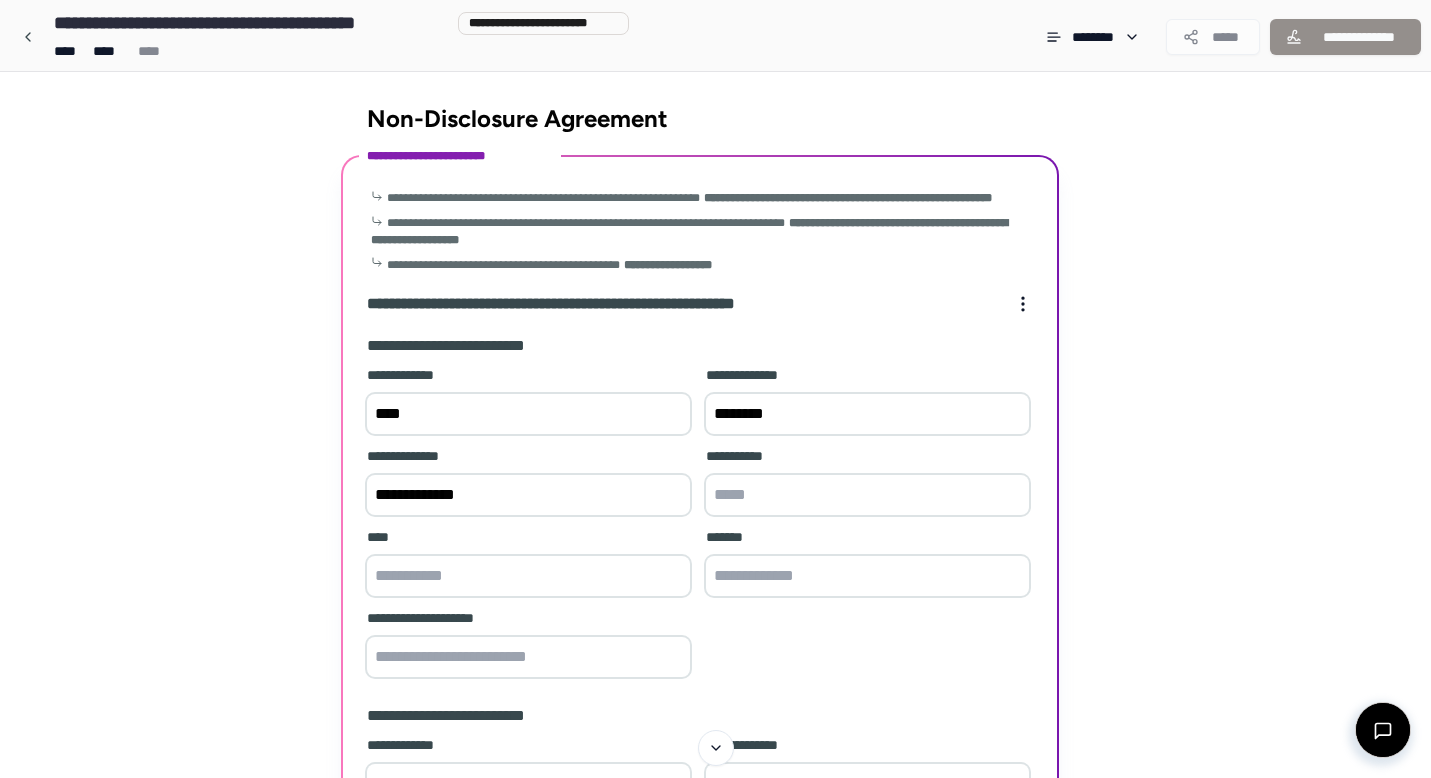 click on "**********" at bounding box center (528, 495) 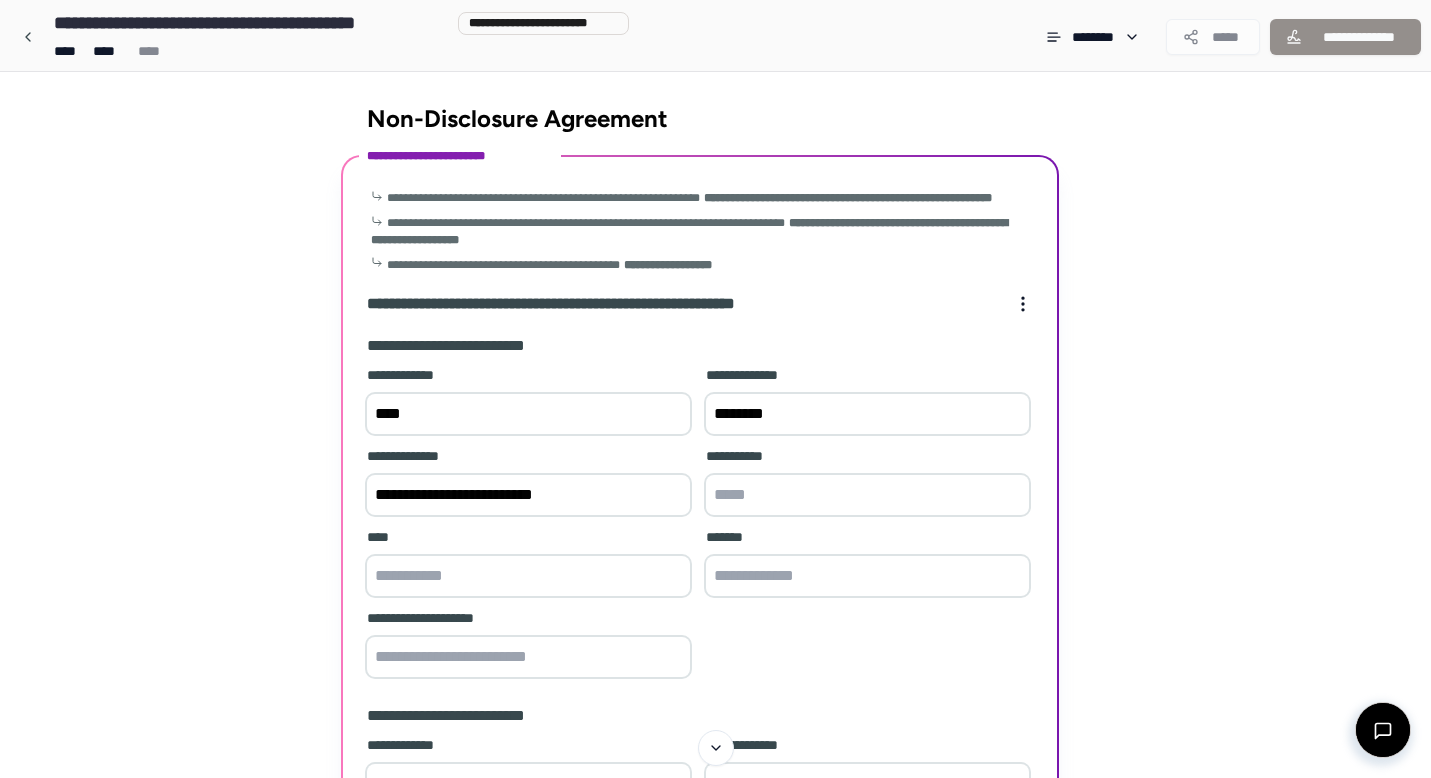 type on "**********" 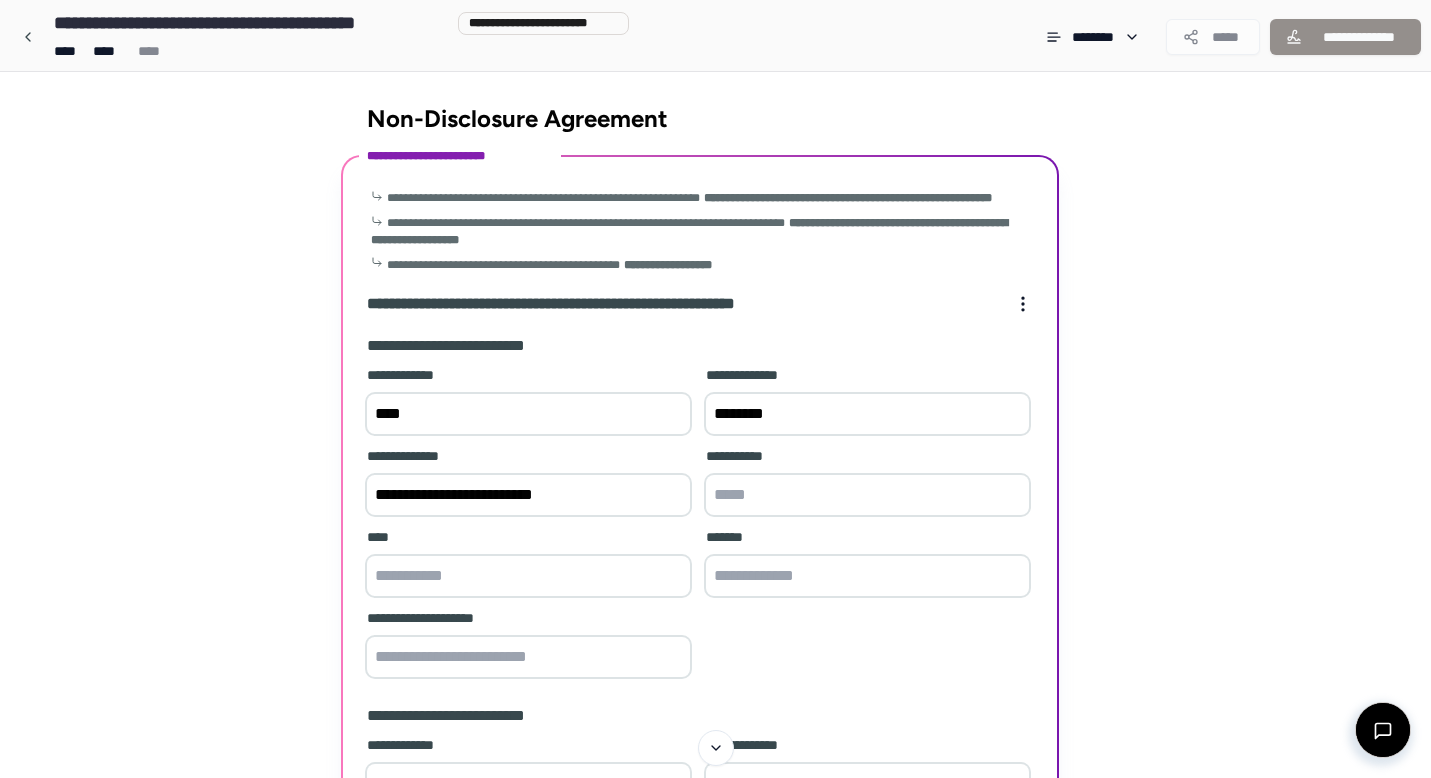 click at bounding box center (867, 495) 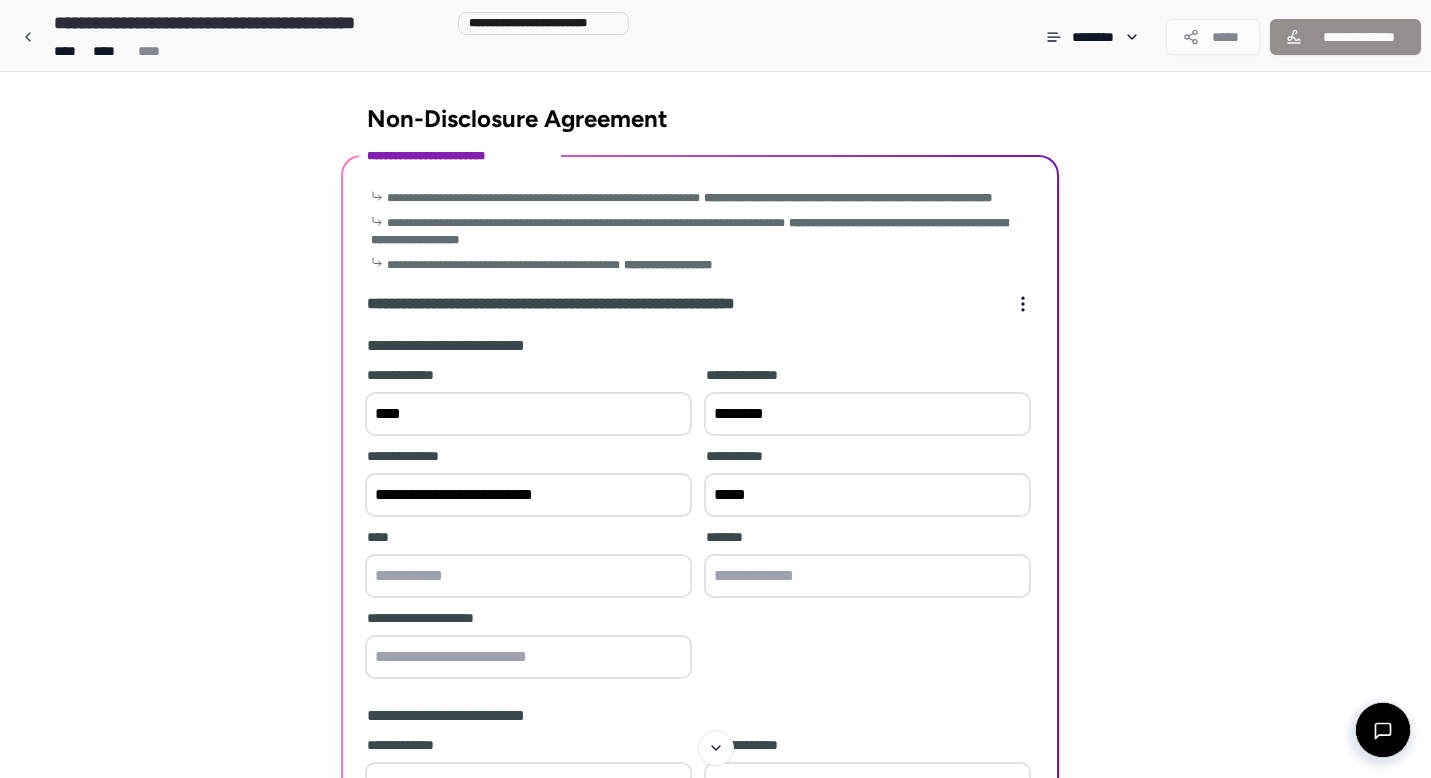 type on "*****" 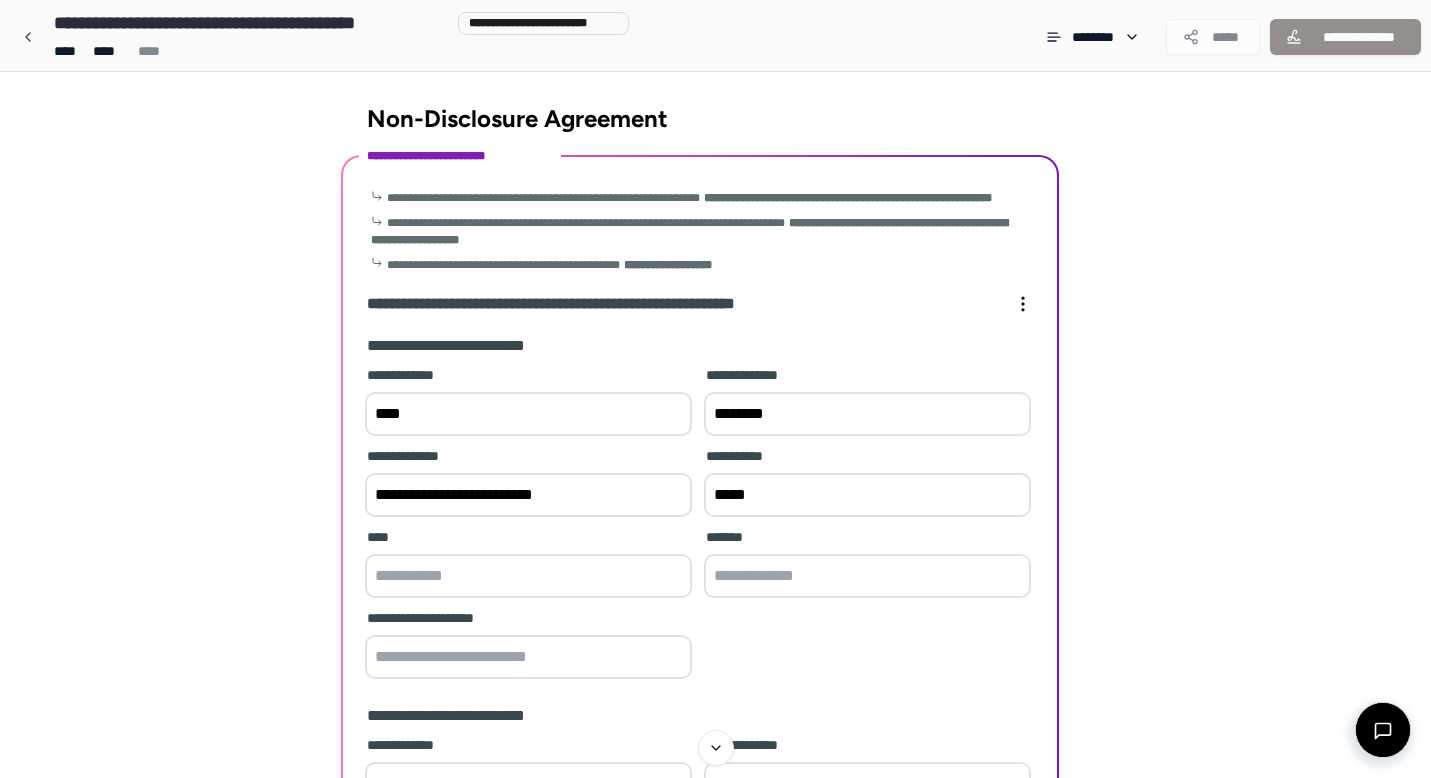 click at bounding box center (528, 576) 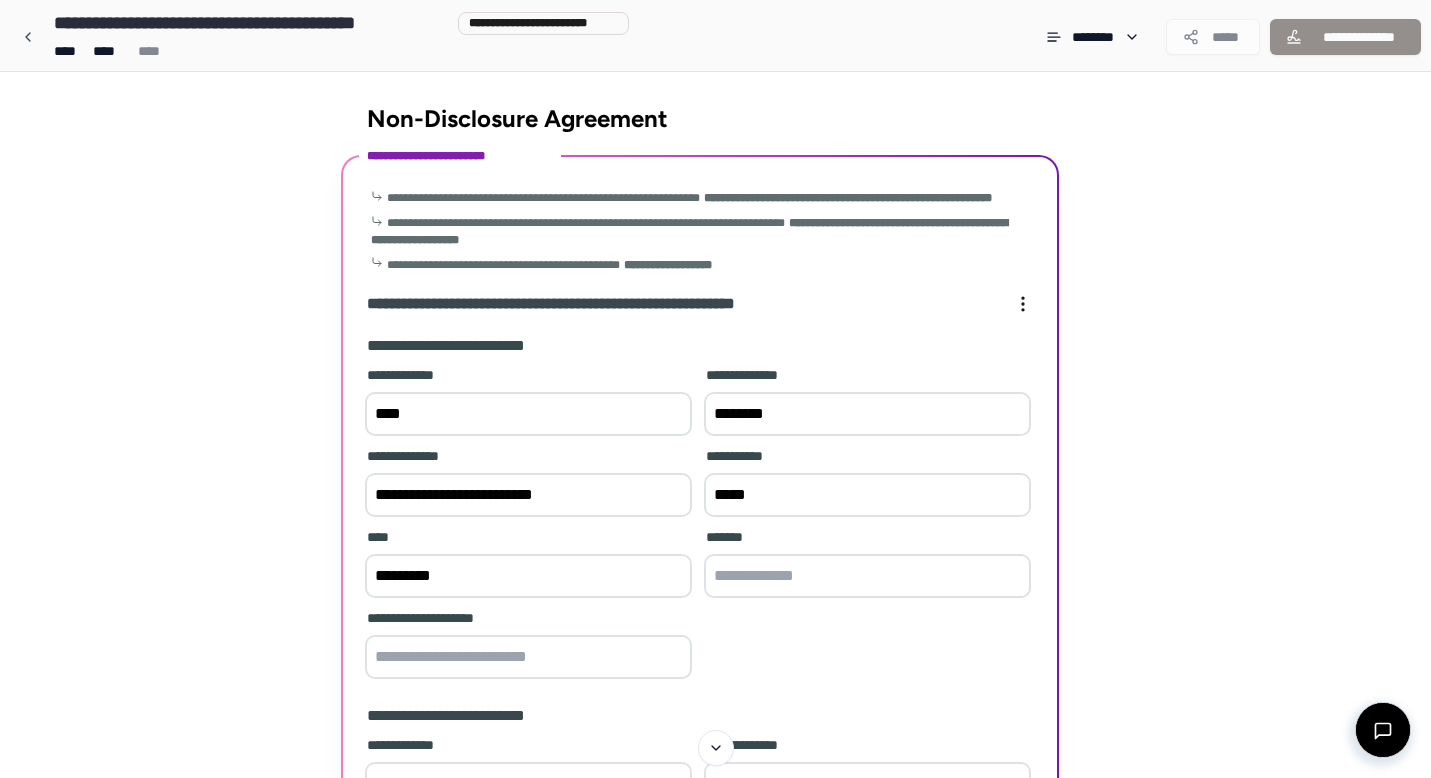 type on "*********" 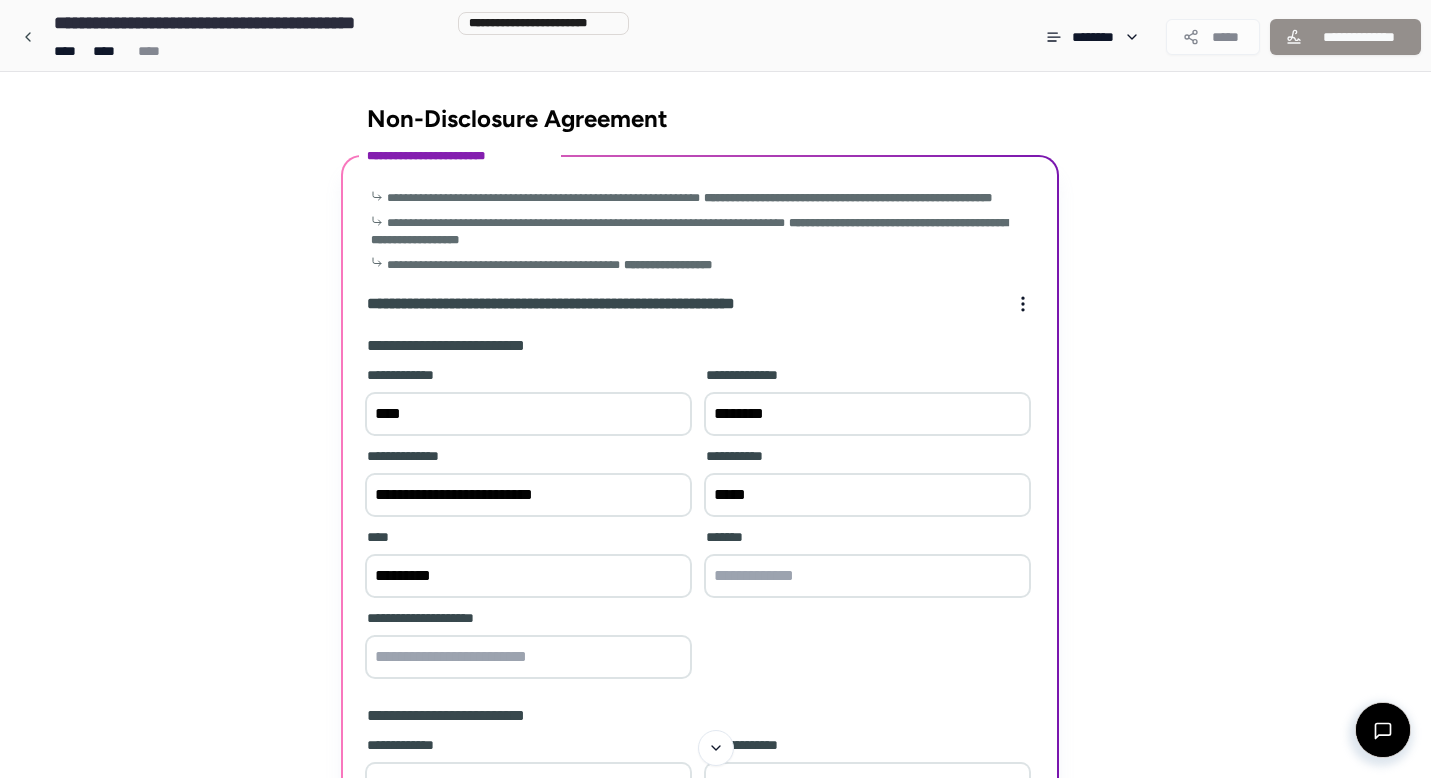 click at bounding box center (867, 576) 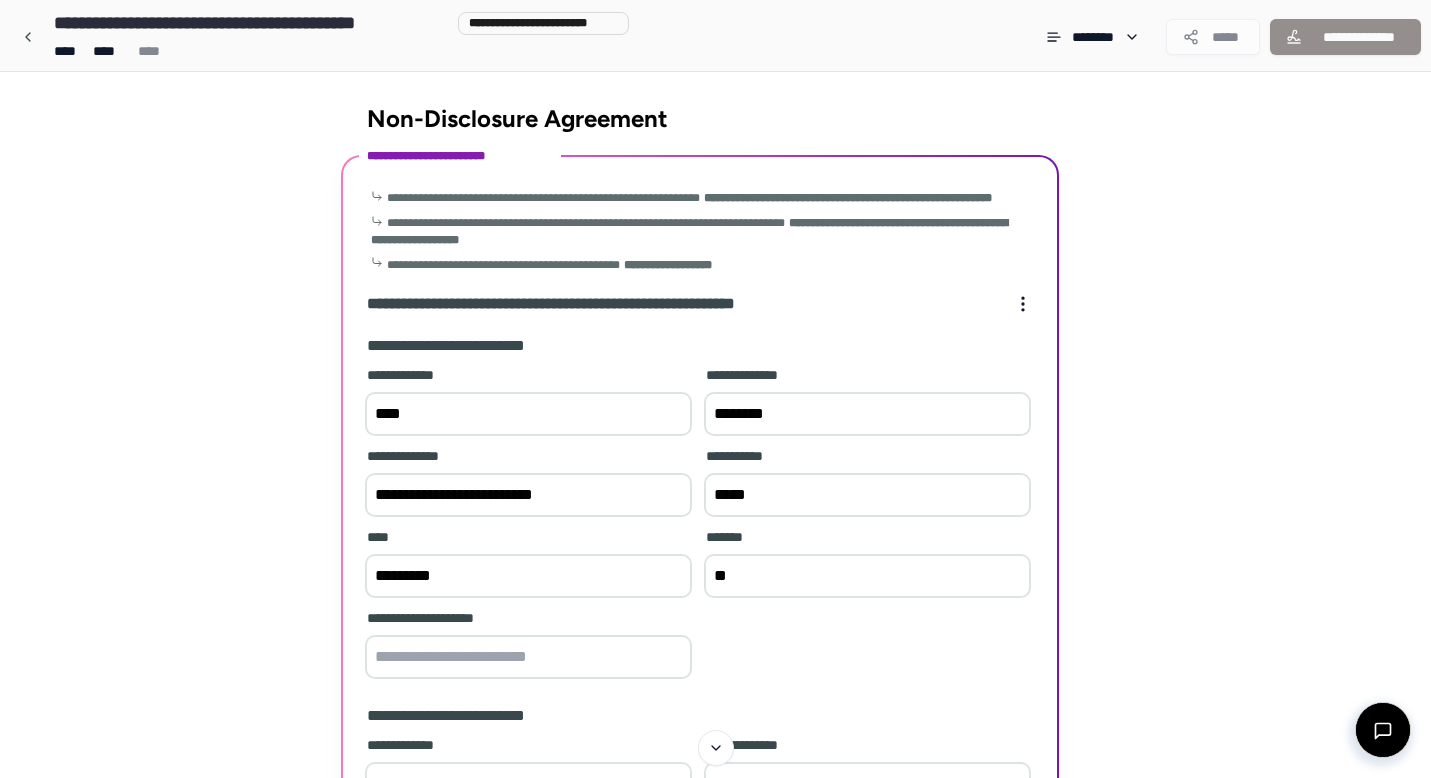type on "*" 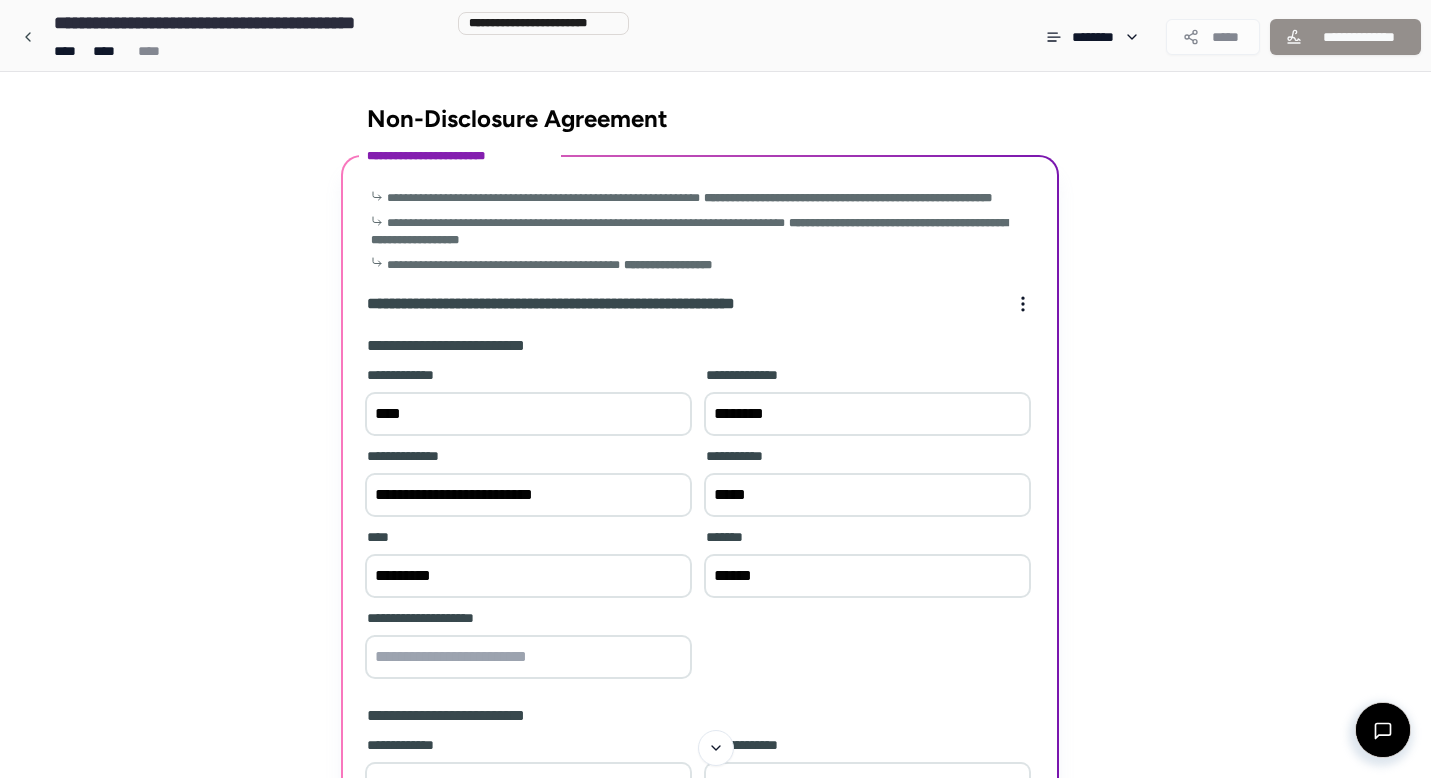 type on "******" 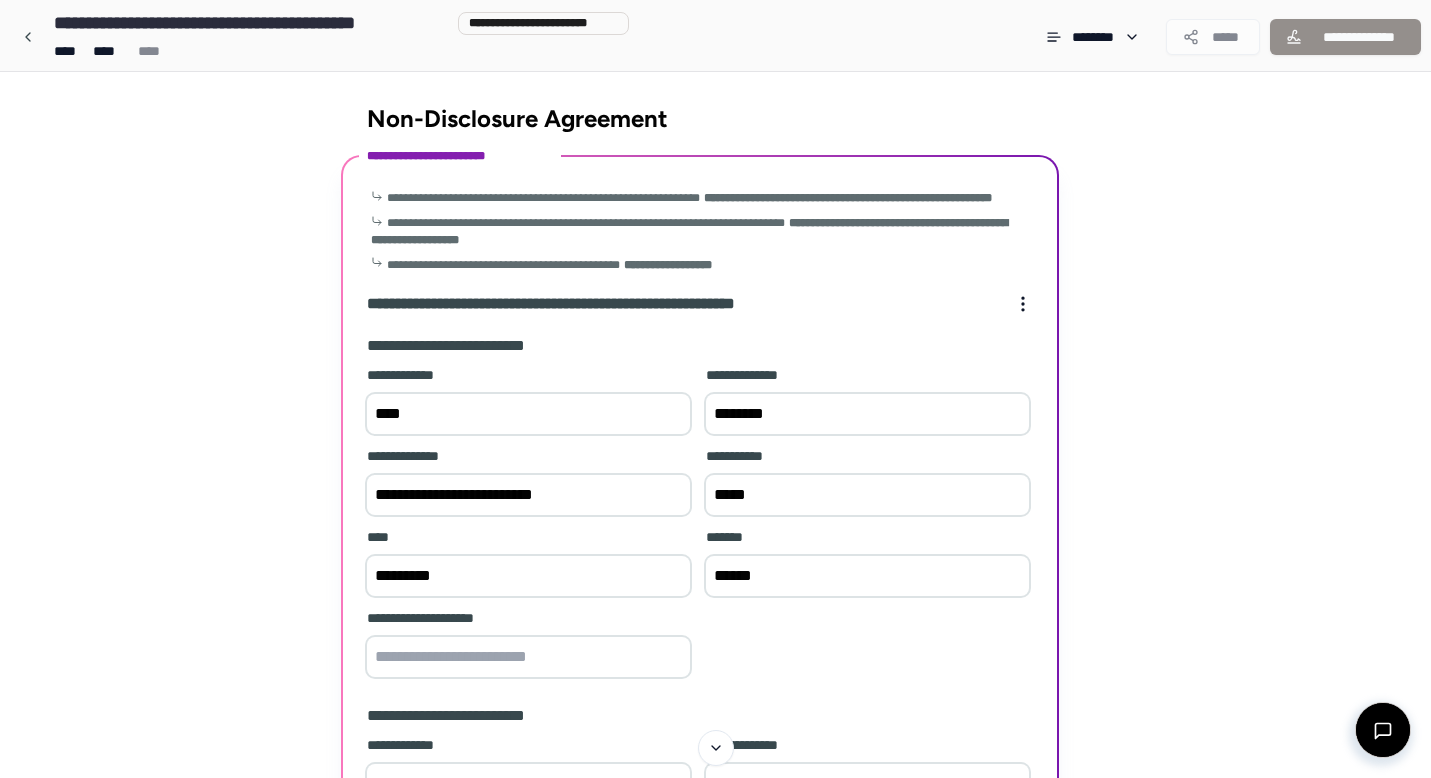 click at bounding box center (528, 657) 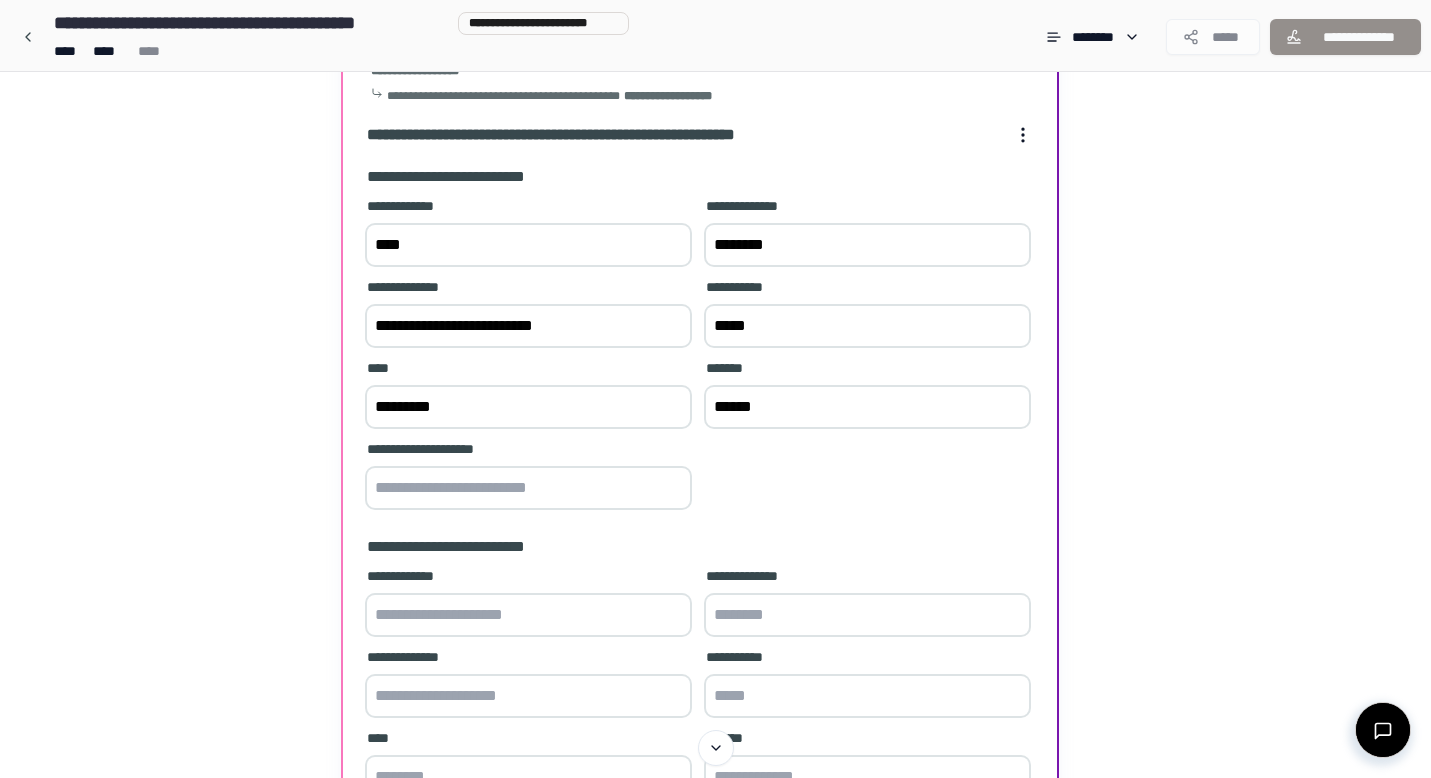 scroll, scrollTop: 186, scrollLeft: 0, axis: vertical 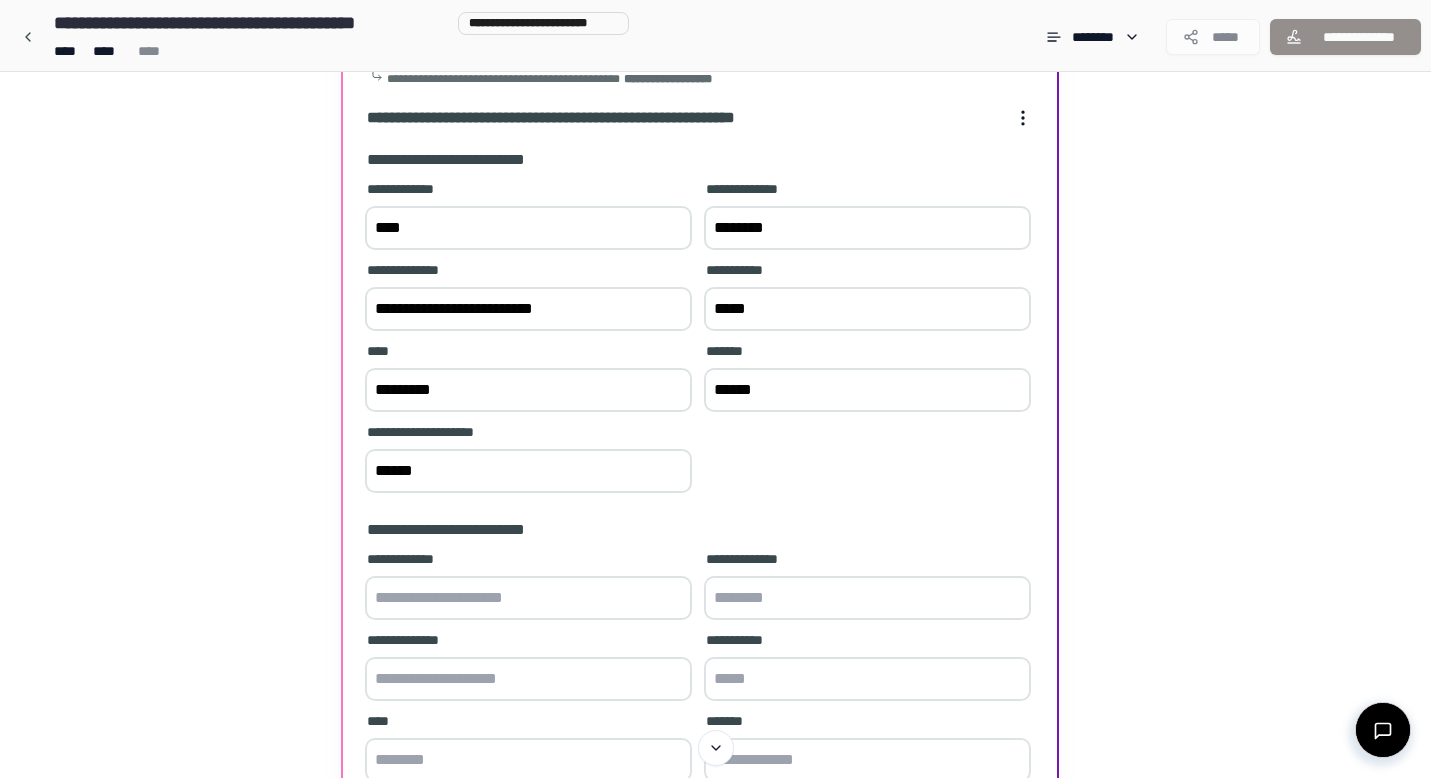type on "******" 